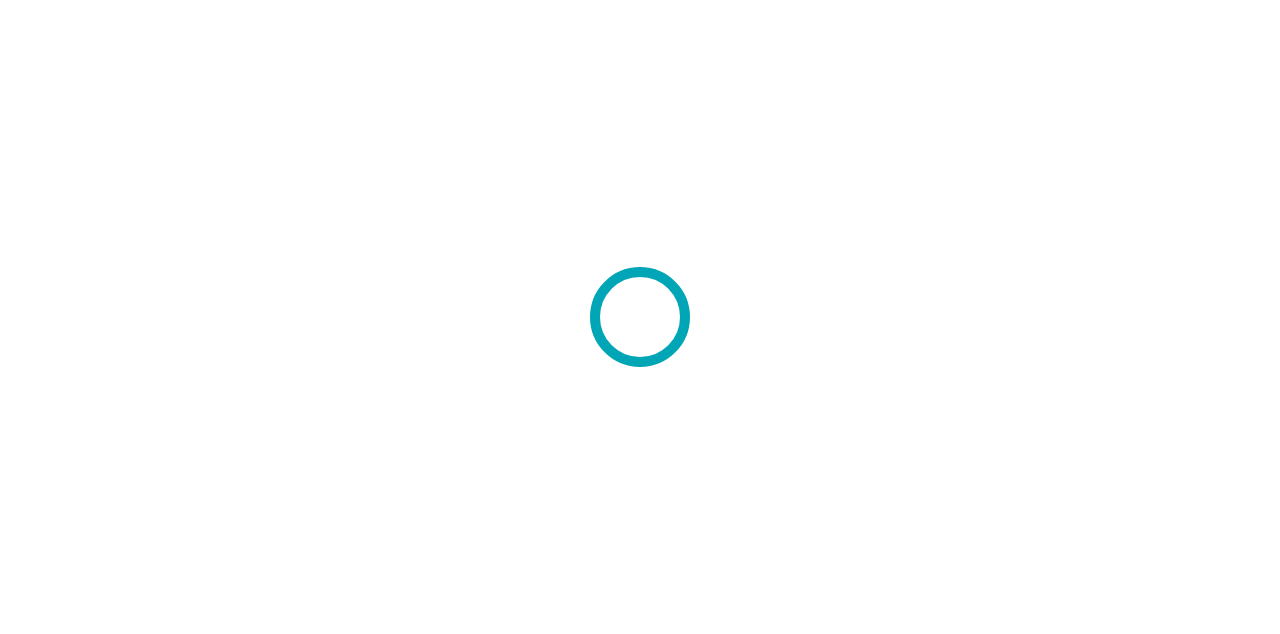 scroll, scrollTop: 0, scrollLeft: 0, axis: both 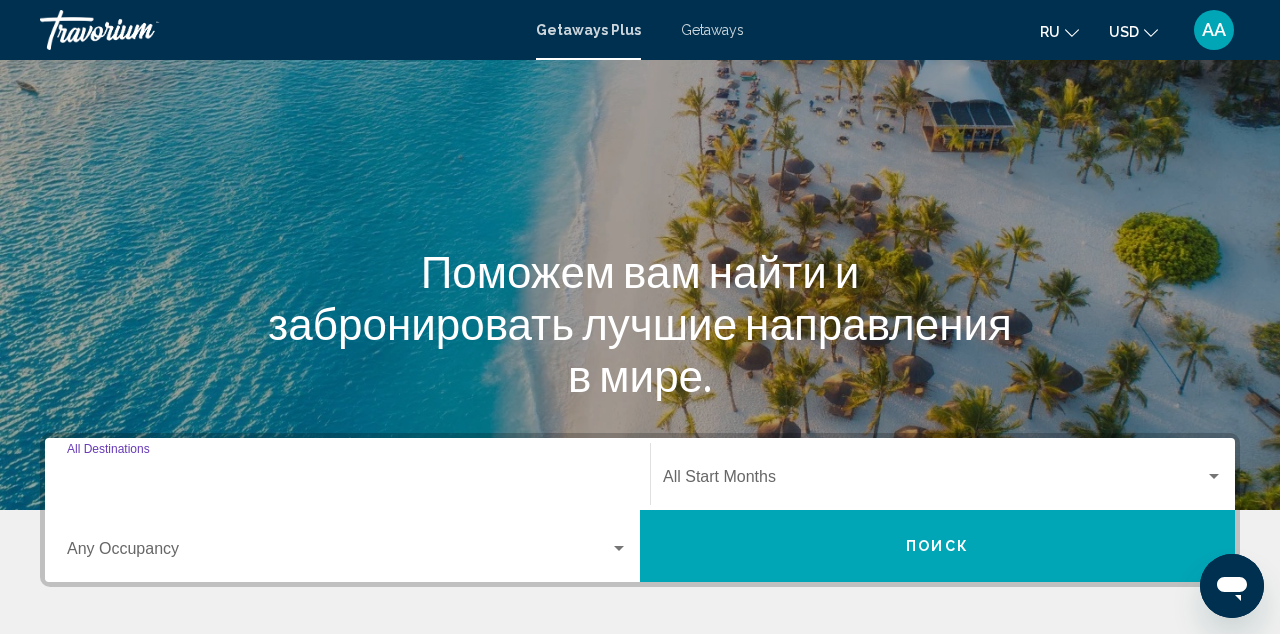 click on "Destination All Destinations" at bounding box center [347, 481] 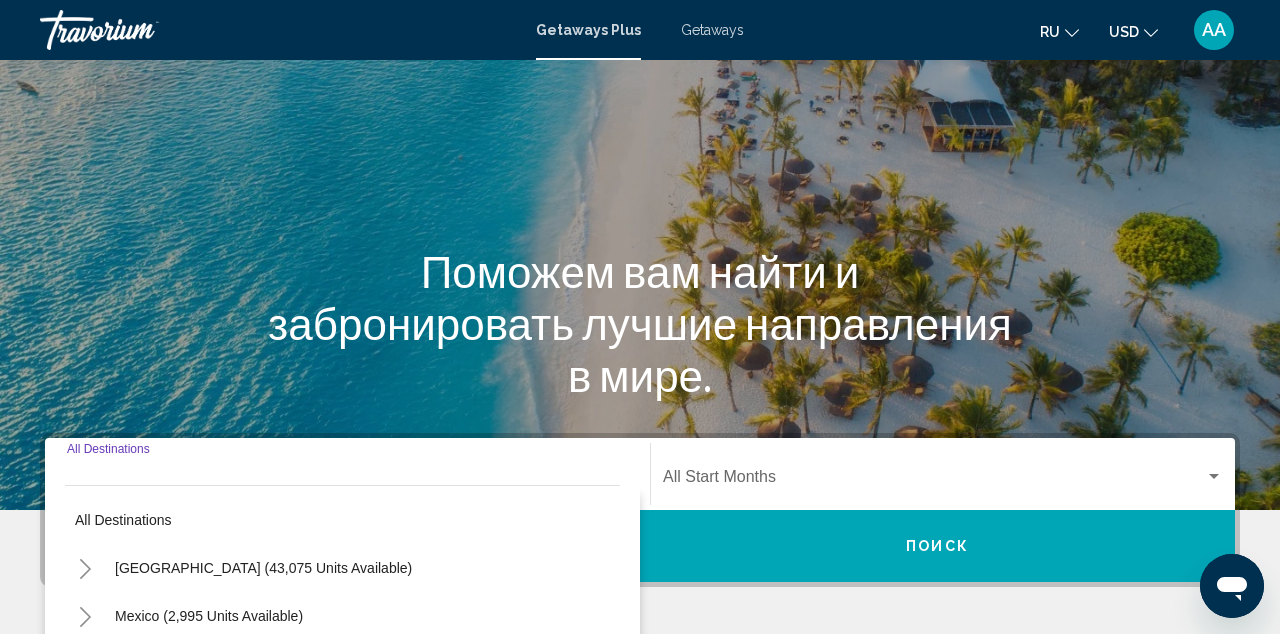 scroll, scrollTop: 458, scrollLeft: 0, axis: vertical 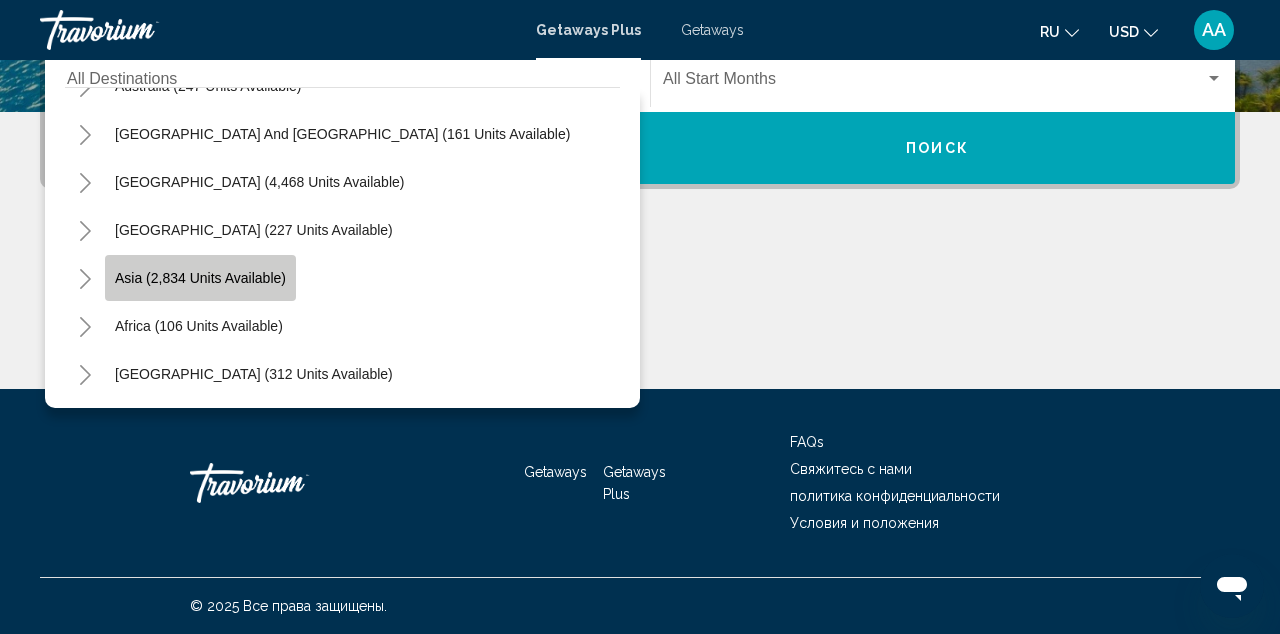 click on "Asia (2,834 units available)" at bounding box center (199, 326) 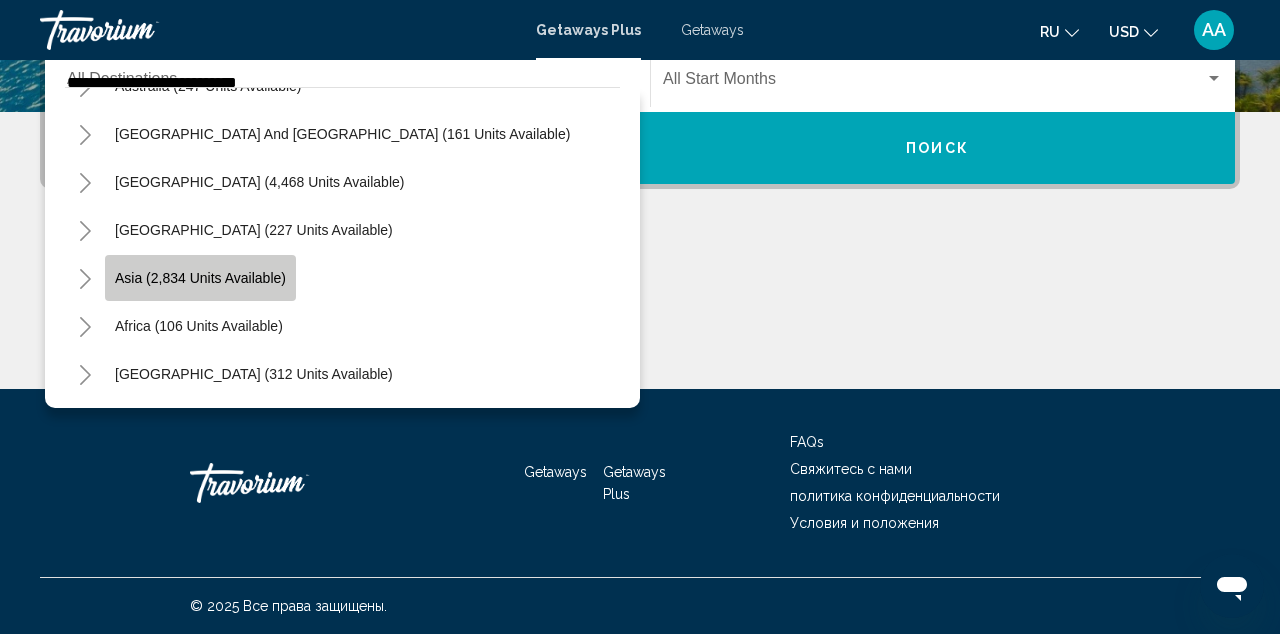 scroll, scrollTop: 458, scrollLeft: 0, axis: vertical 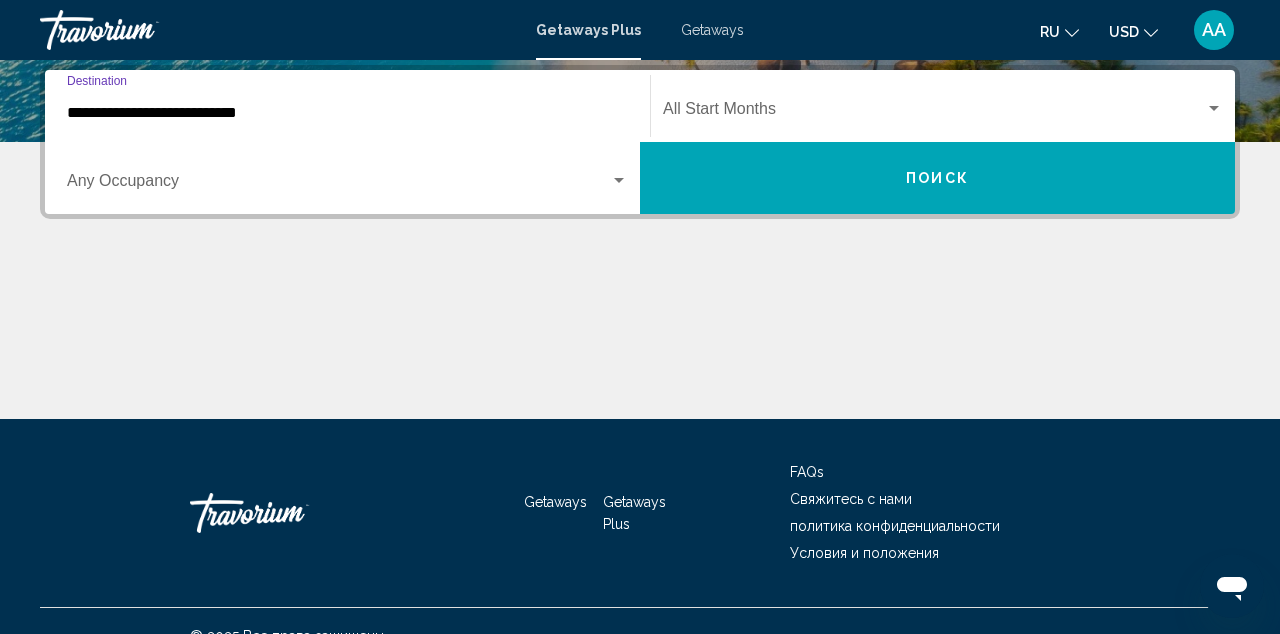 click at bounding box center (619, 180) 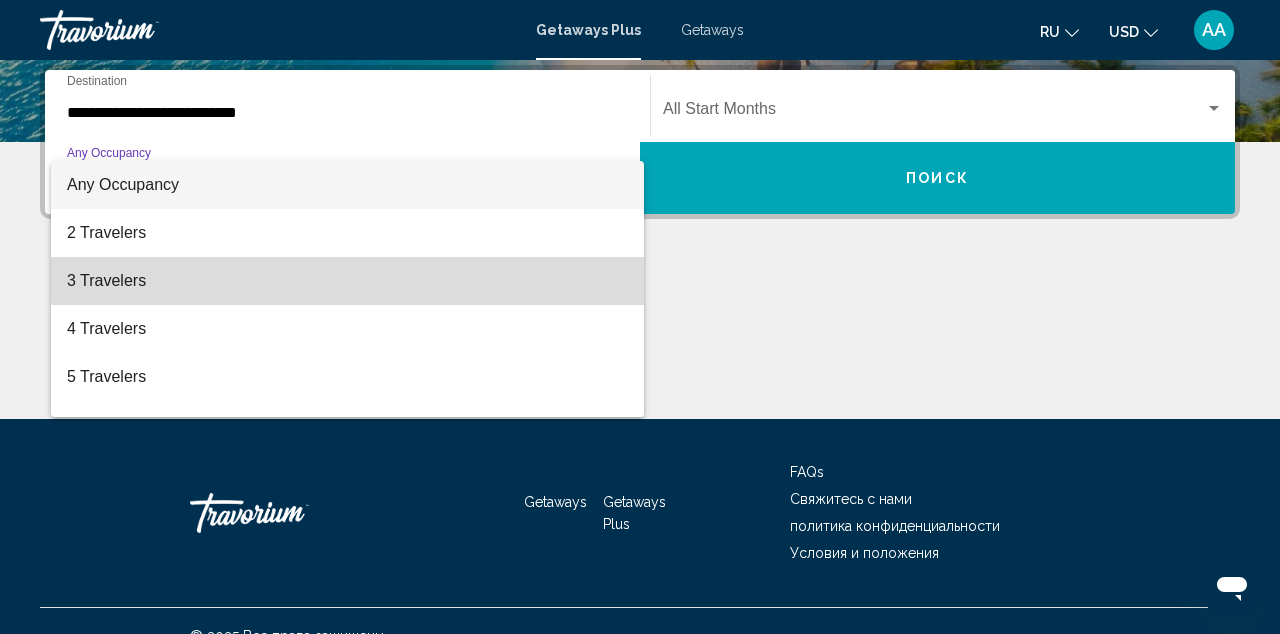 click on "3 Travelers" at bounding box center (347, 281) 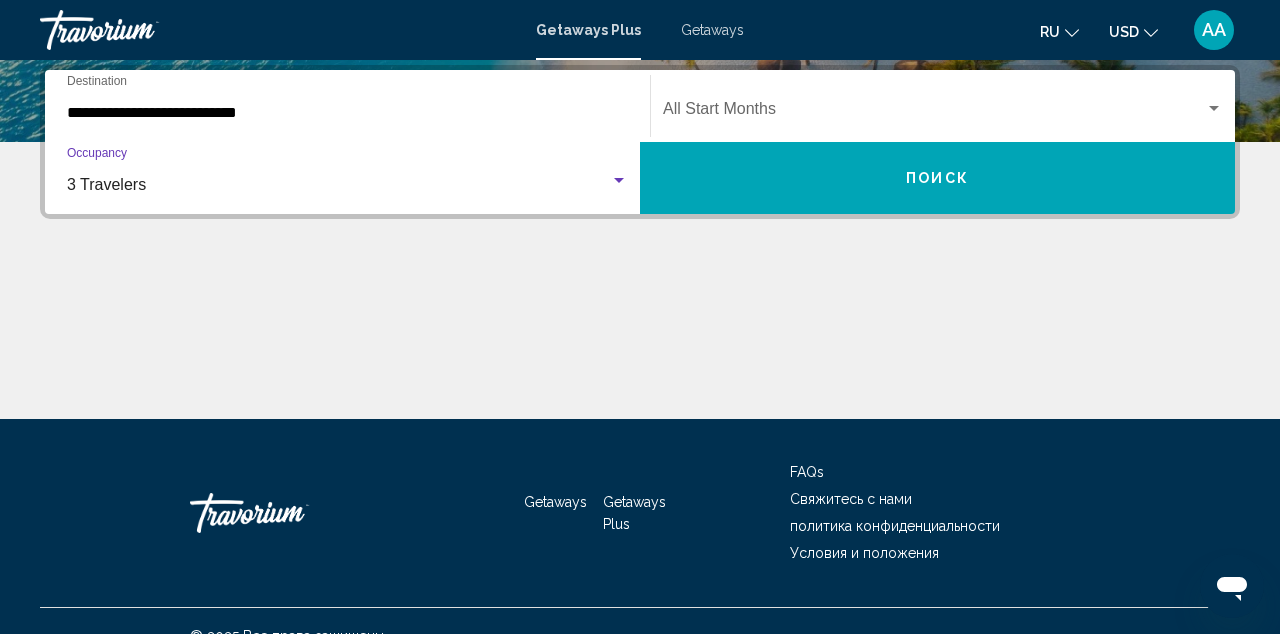 click on "Поиск" at bounding box center (937, 178) 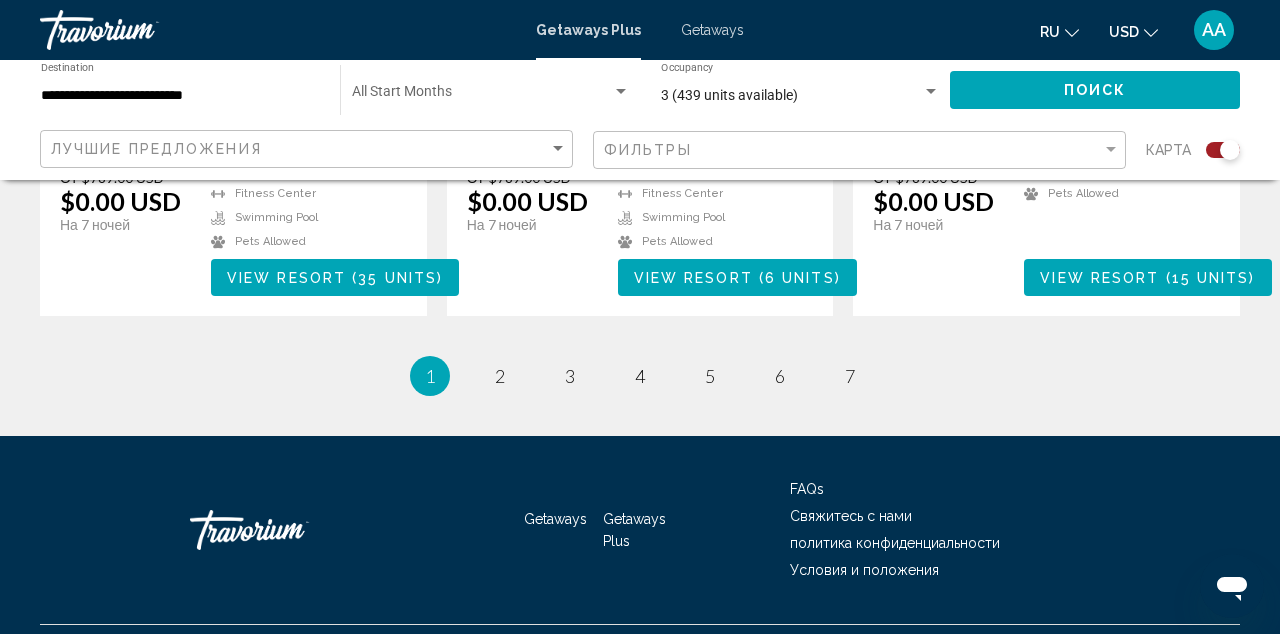scroll, scrollTop: 3407, scrollLeft: 0, axis: vertical 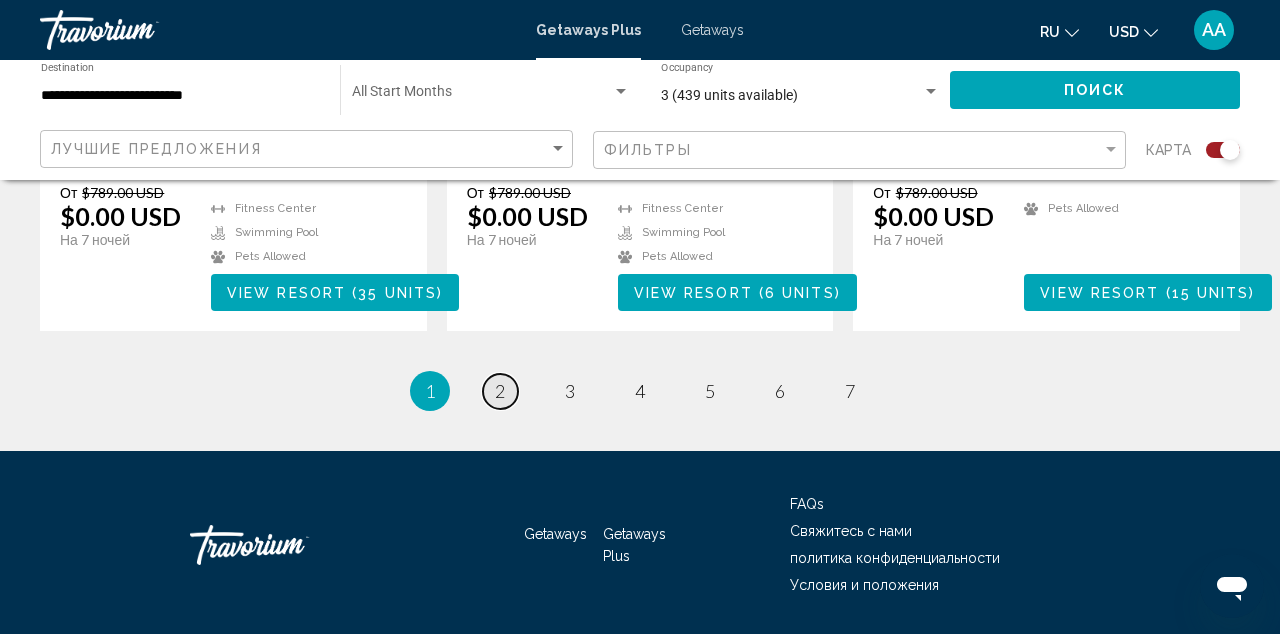 click on "2" at bounding box center [500, 391] 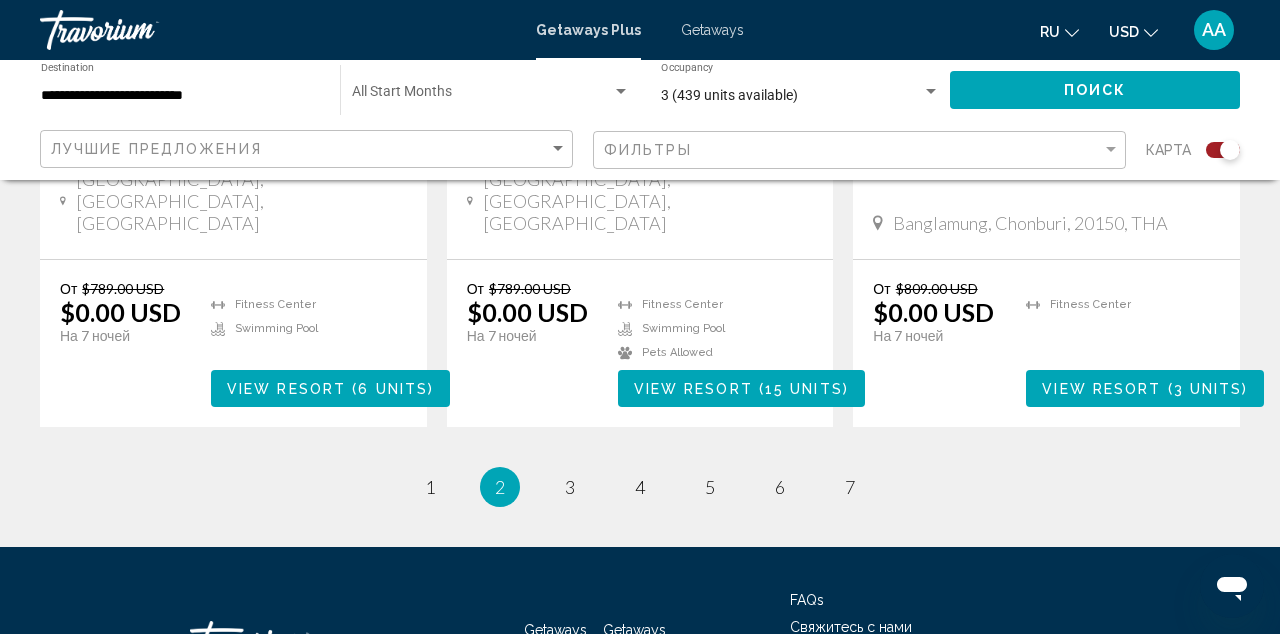 scroll, scrollTop: 3323, scrollLeft: 0, axis: vertical 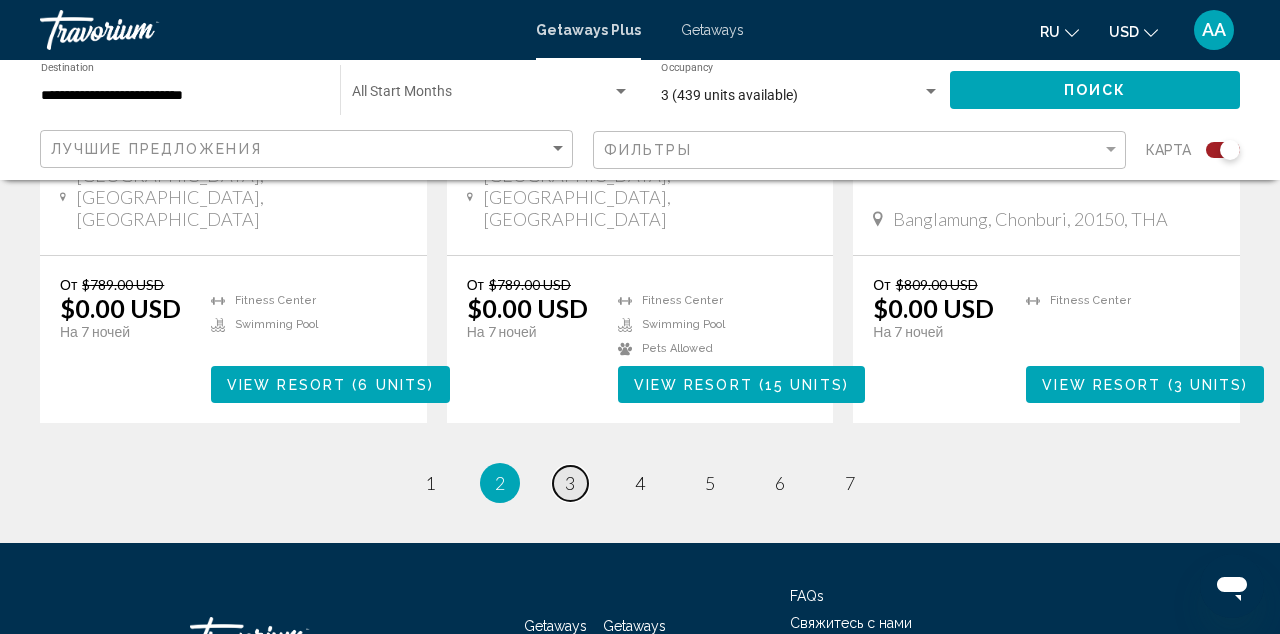 click on "page  3" at bounding box center (570, 483) 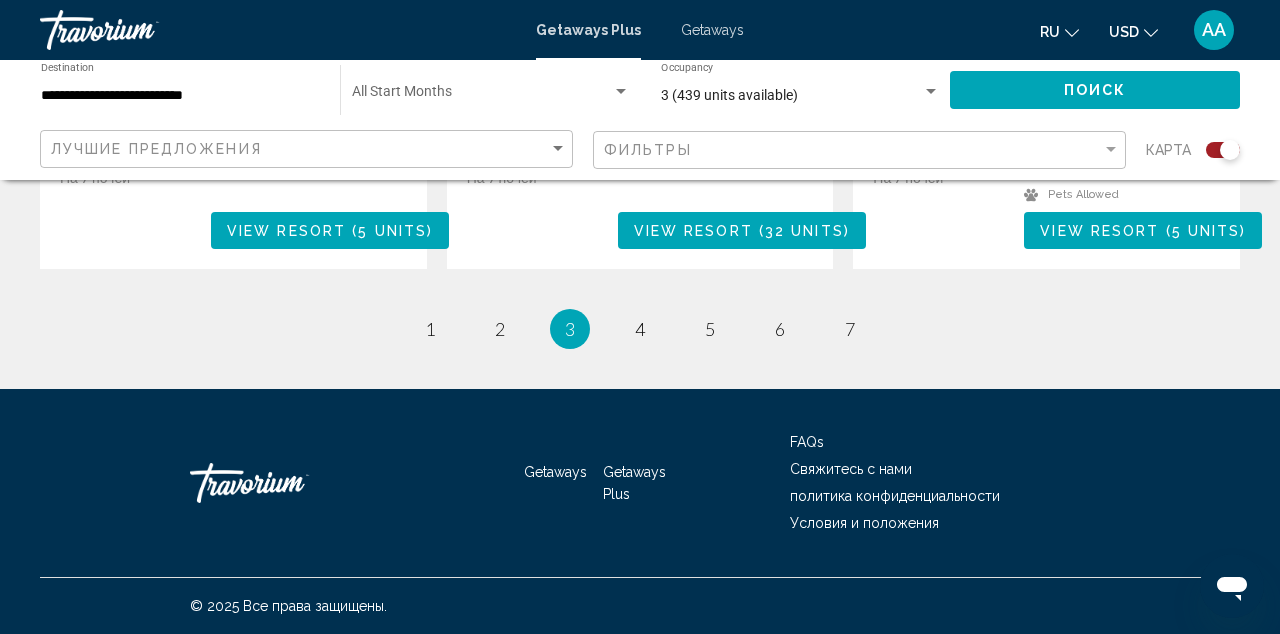 scroll, scrollTop: 3562, scrollLeft: 0, axis: vertical 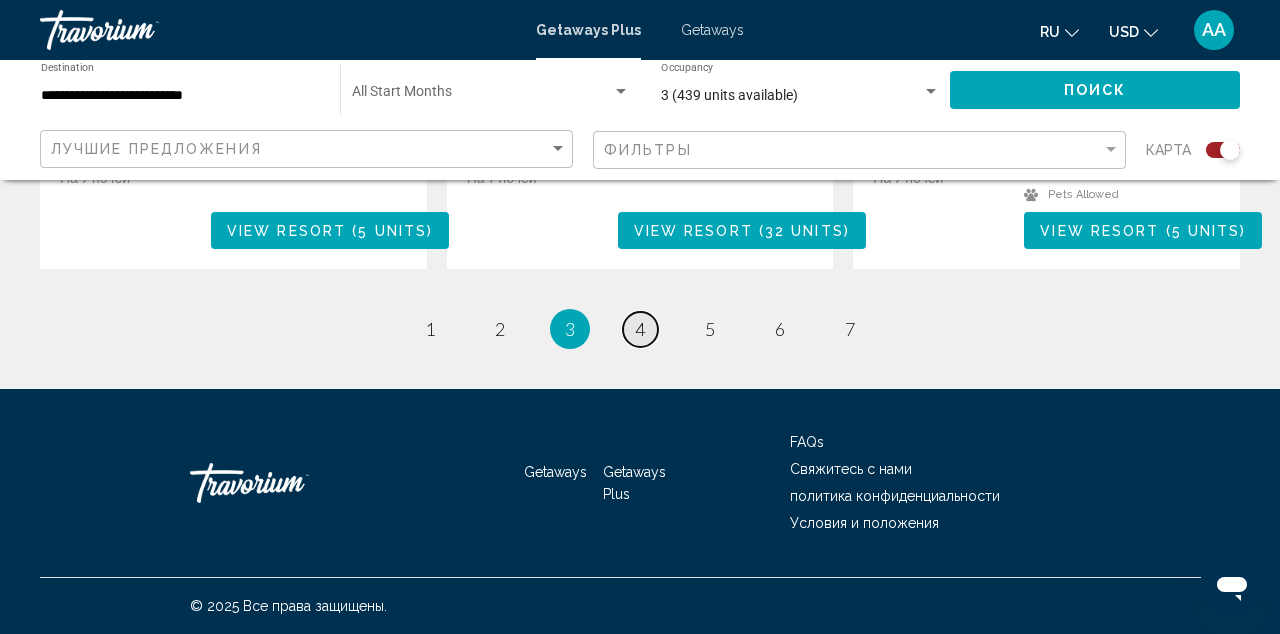 click on "4" at bounding box center (640, 329) 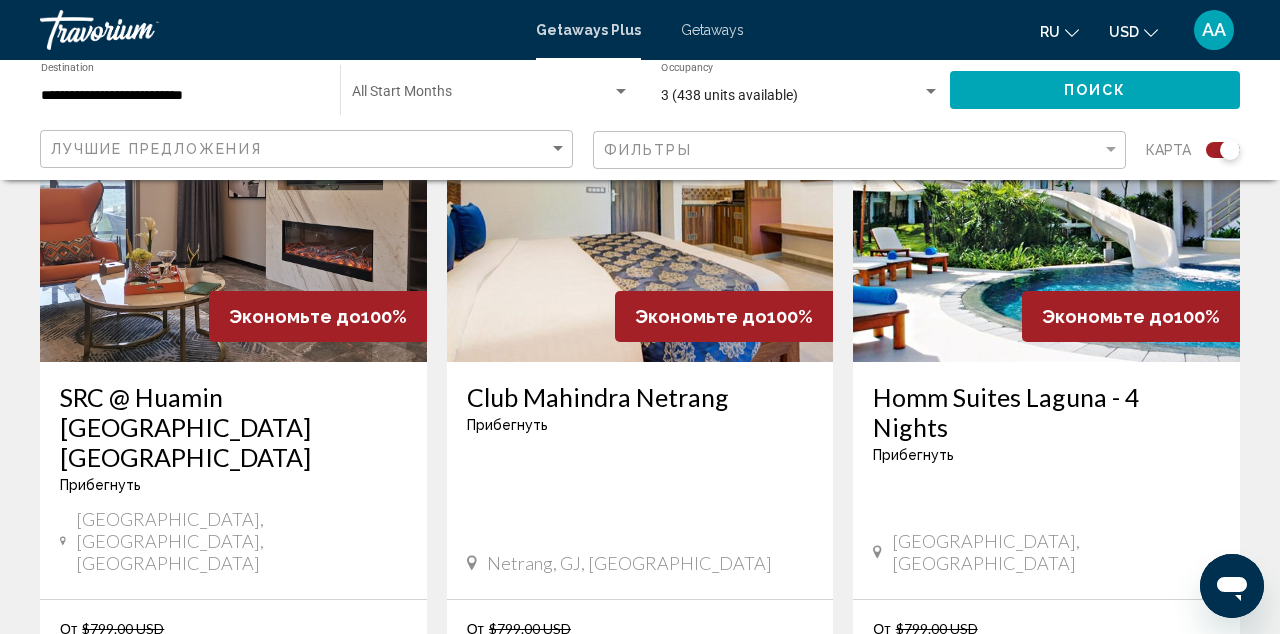 scroll, scrollTop: 1615, scrollLeft: 0, axis: vertical 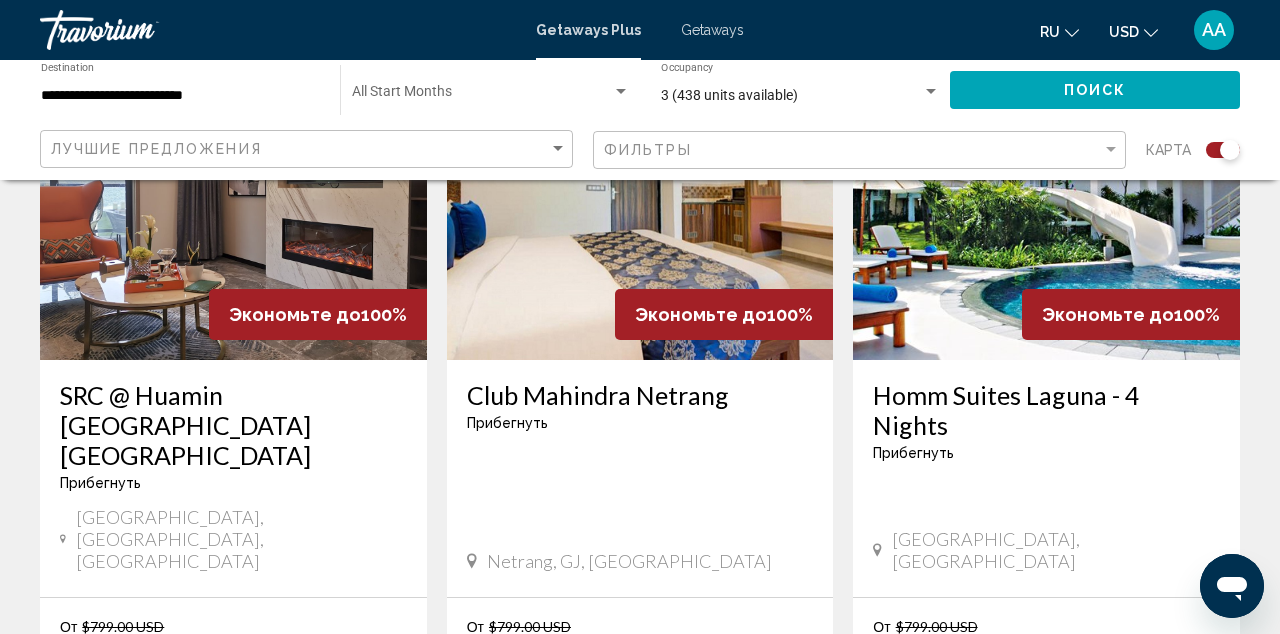 click on "SRC @ Huamin Yushanshui Hot Spring Resort Fuzhou" at bounding box center [233, 425] 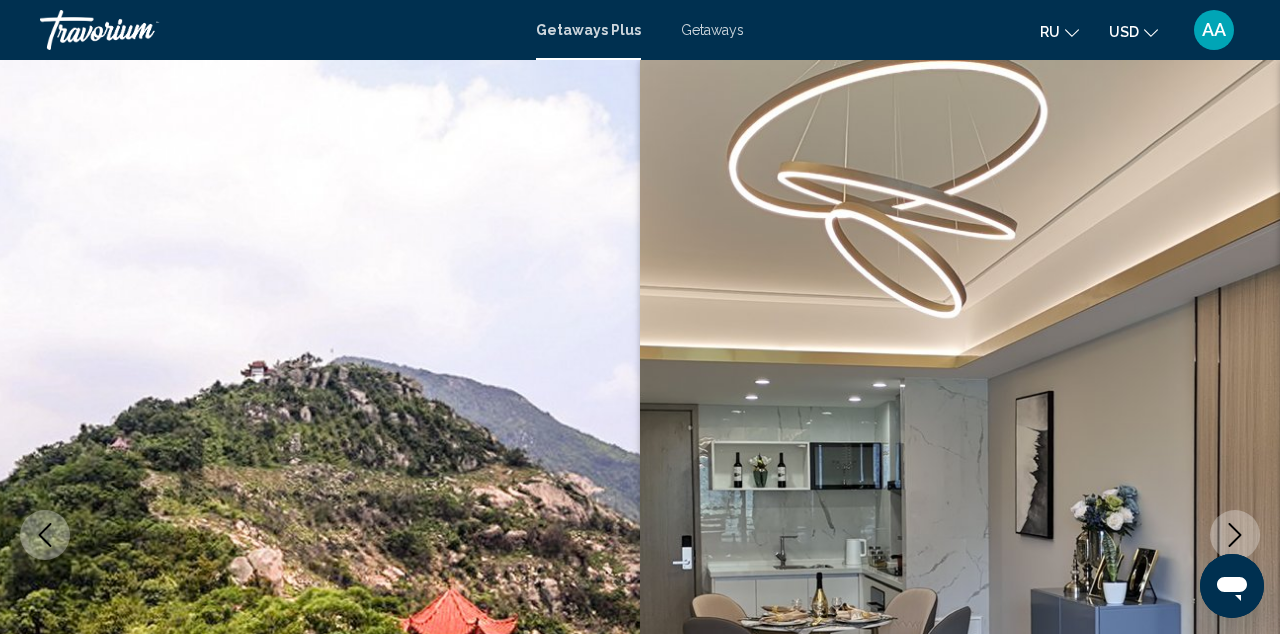 scroll, scrollTop: 0, scrollLeft: 0, axis: both 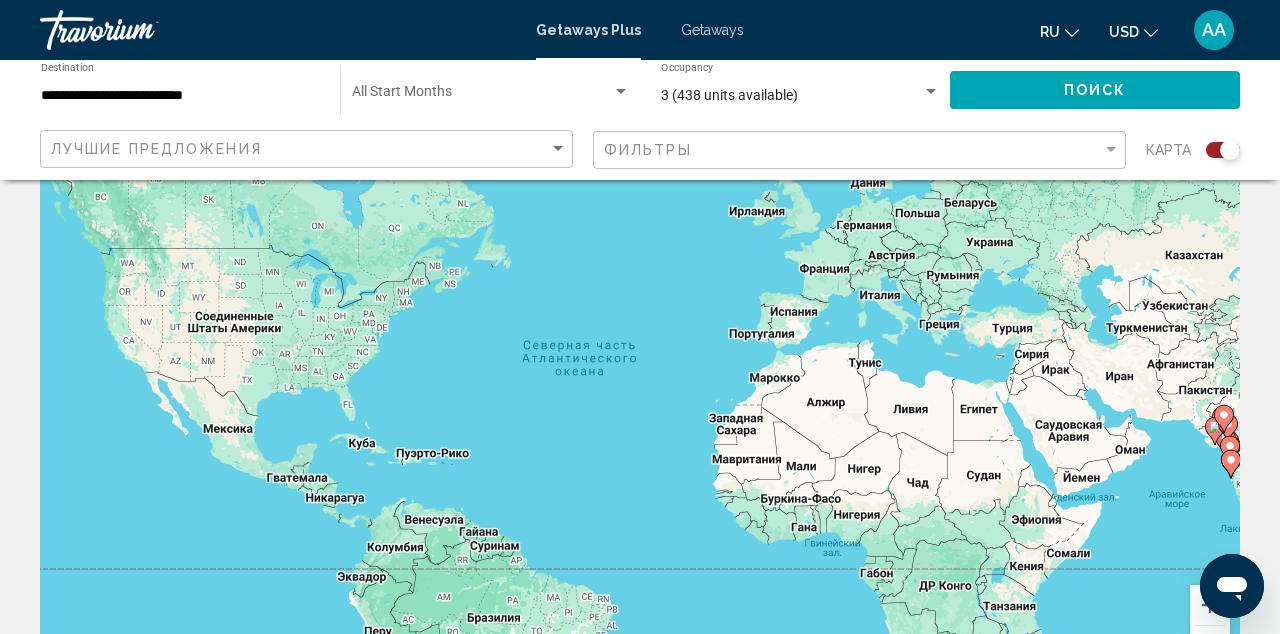 click on "Для навигации используйте клавиши со стрелками. Чтобы активировать перетаскивание с помощью клавиатуры, нажмите Alt + Ввод. После этого перемещайте маркер, используя клавиши со стрелками. Чтобы завершить перетаскивание, нажмите клавишу Ввод. Чтобы отменить действие, нажмите клавишу Esc." at bounding box center (640, 390) 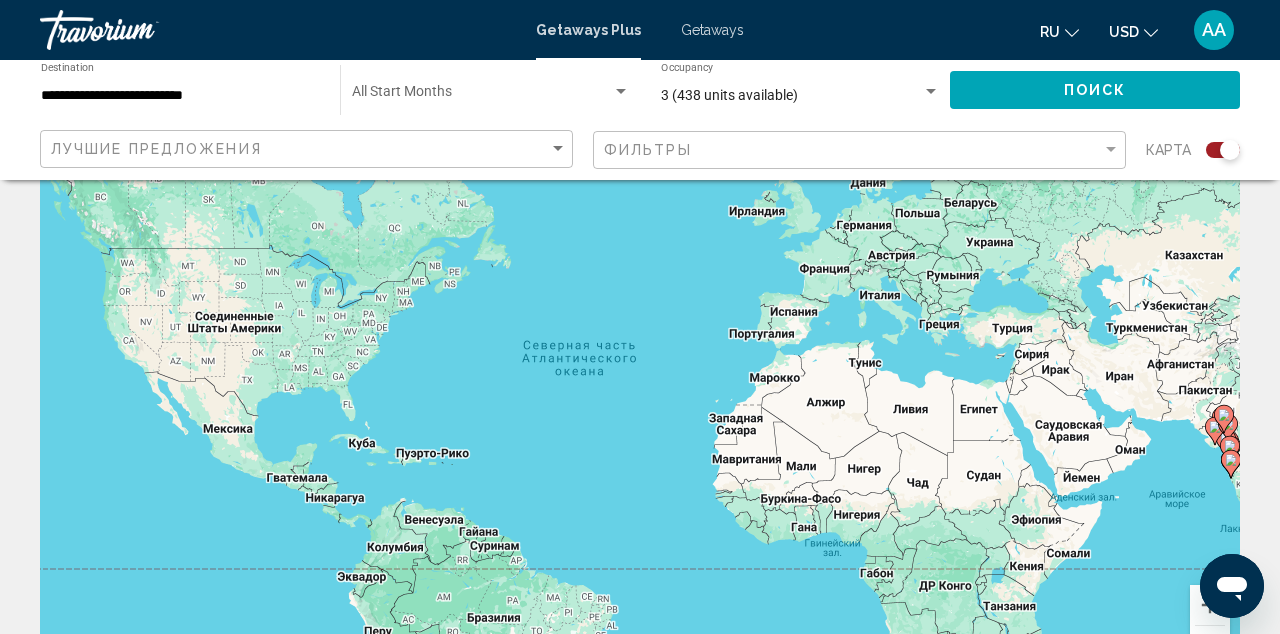click on "Для навигации используйте клавиши со стрелками. Чтобы активировать перетаскивание с помощью клавиатуры, нажмите Alt + Ввод. После этого перемещайте маркер, используя клавиши со стрелками. Чтобы завершить перетаскивание, нажмите клавишу Ввод. Чтобы отменить действие, нажмите клавишу Esc." at bounding box center [640, 390] 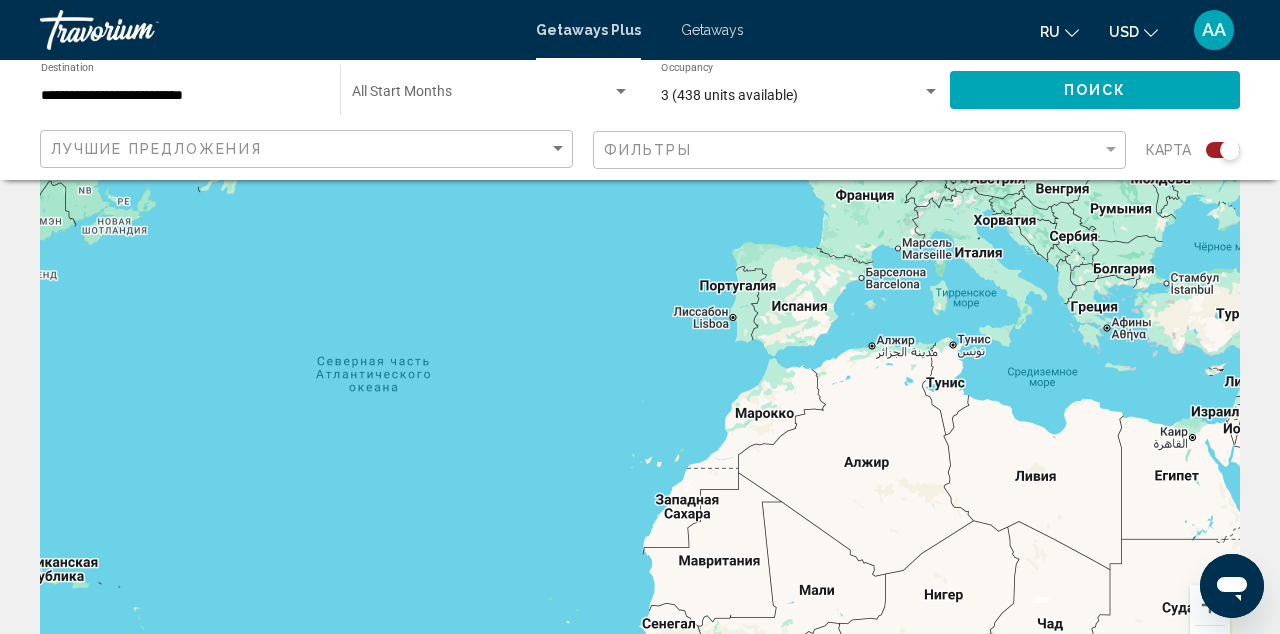 click on "Для навигации используйте клавиши со стрелками." at bounding box center [640, 390] 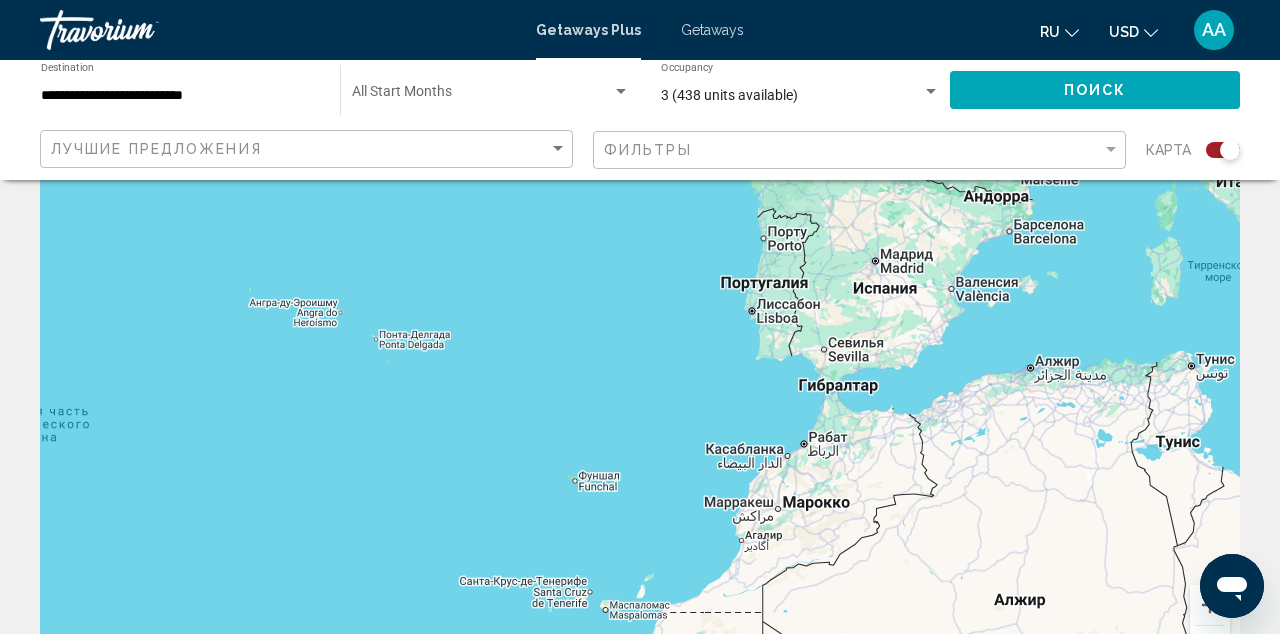 click on "Для навигации используйте клавиши со стрелками." at bounding box center (640, 390) 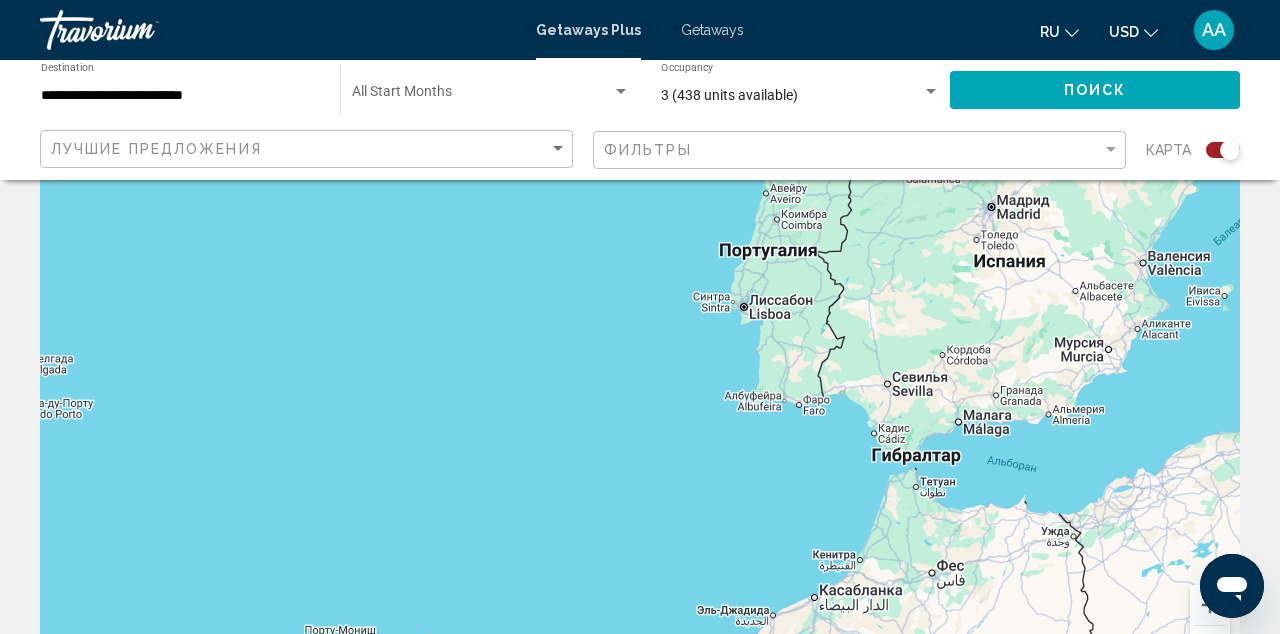 click on "Для навигации используйте клавиши со стрелками." at bounding box center [640, 390] 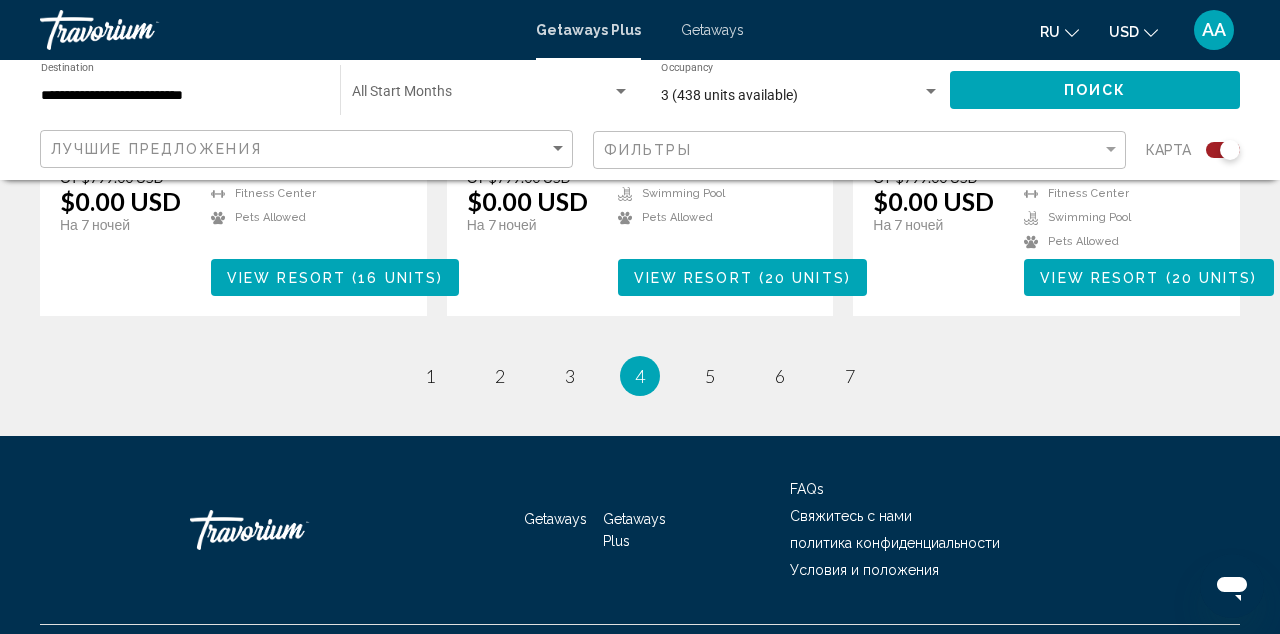 scroll, scrollTop: 3518, scrollLeft: 0, axis: vertical 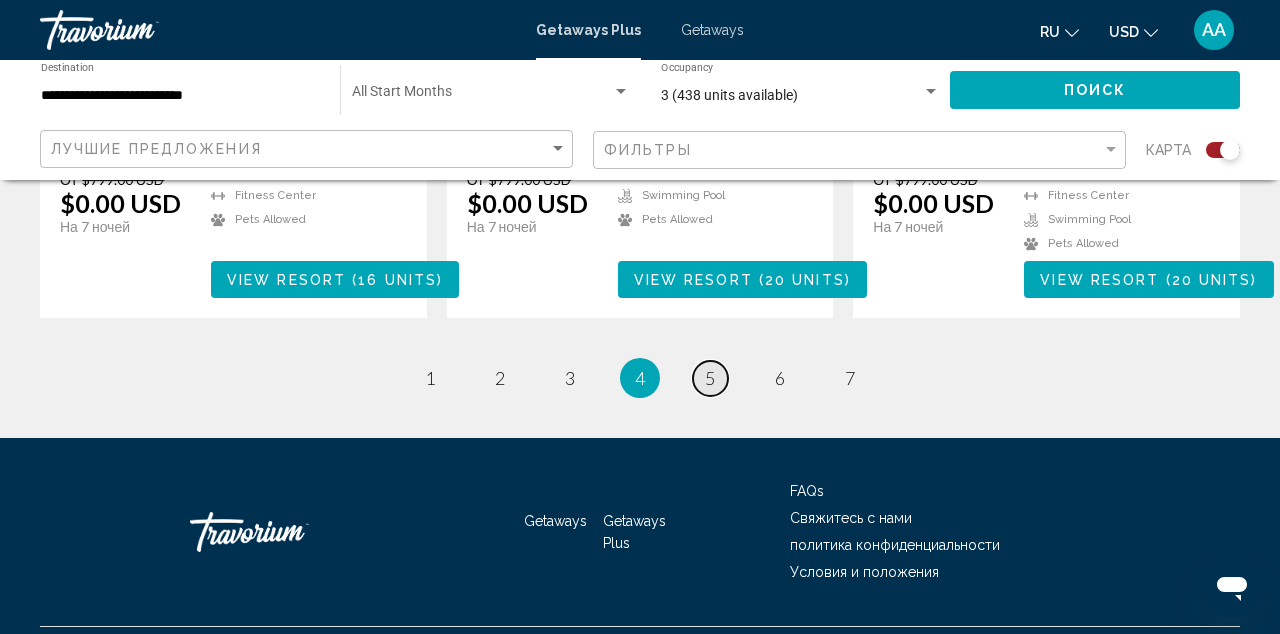 click on "5" at bounding box center (710, 378) 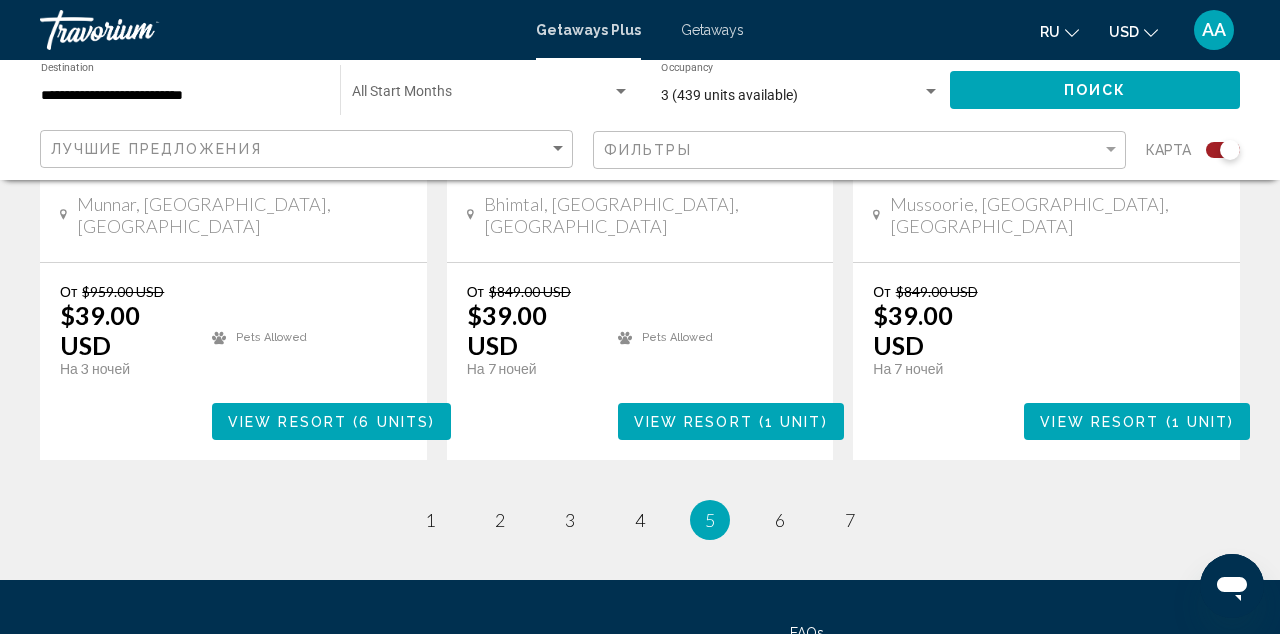 scroll, scrollTop: 3270, scrollLeft: 0, axis: vertical 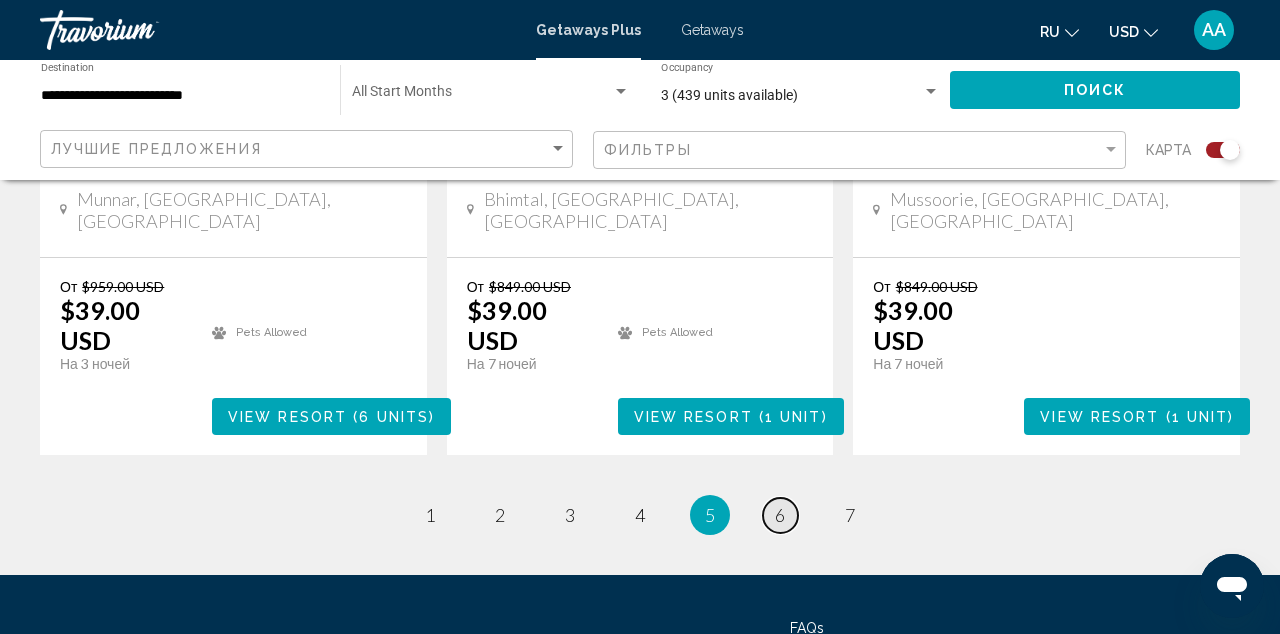 click on "6" at bounding box center [780, 515] 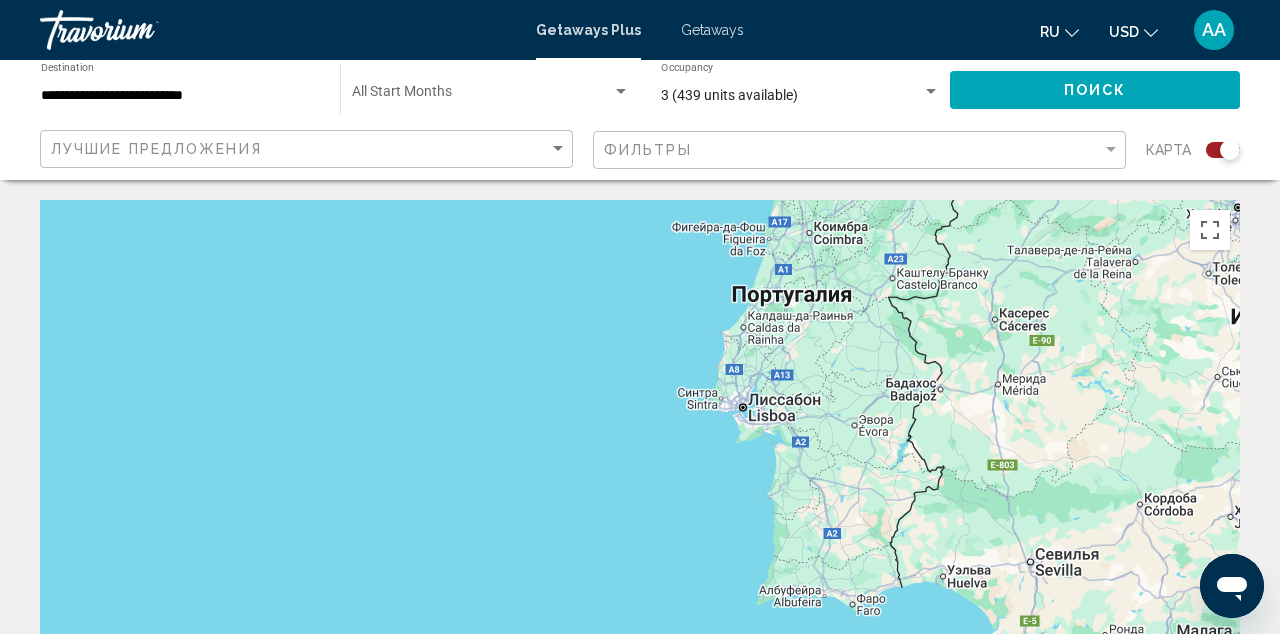 scroll, scrollTop: 0, scrollLeft: 0, axis: both 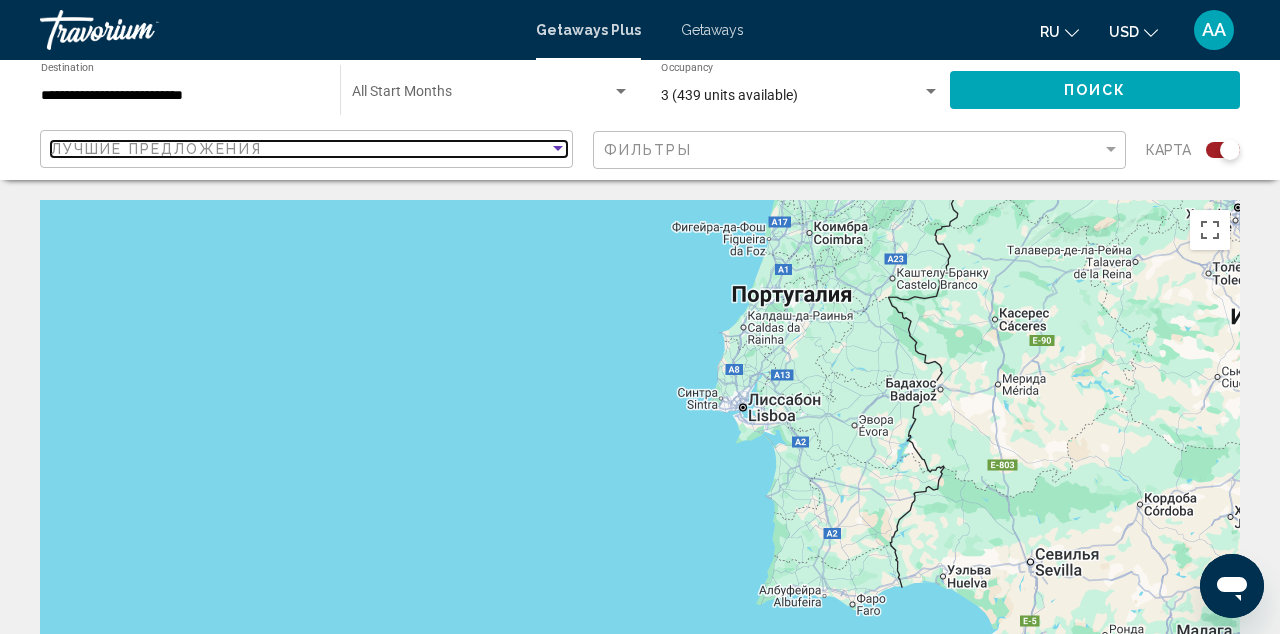 click at bounding box center (558, 149) 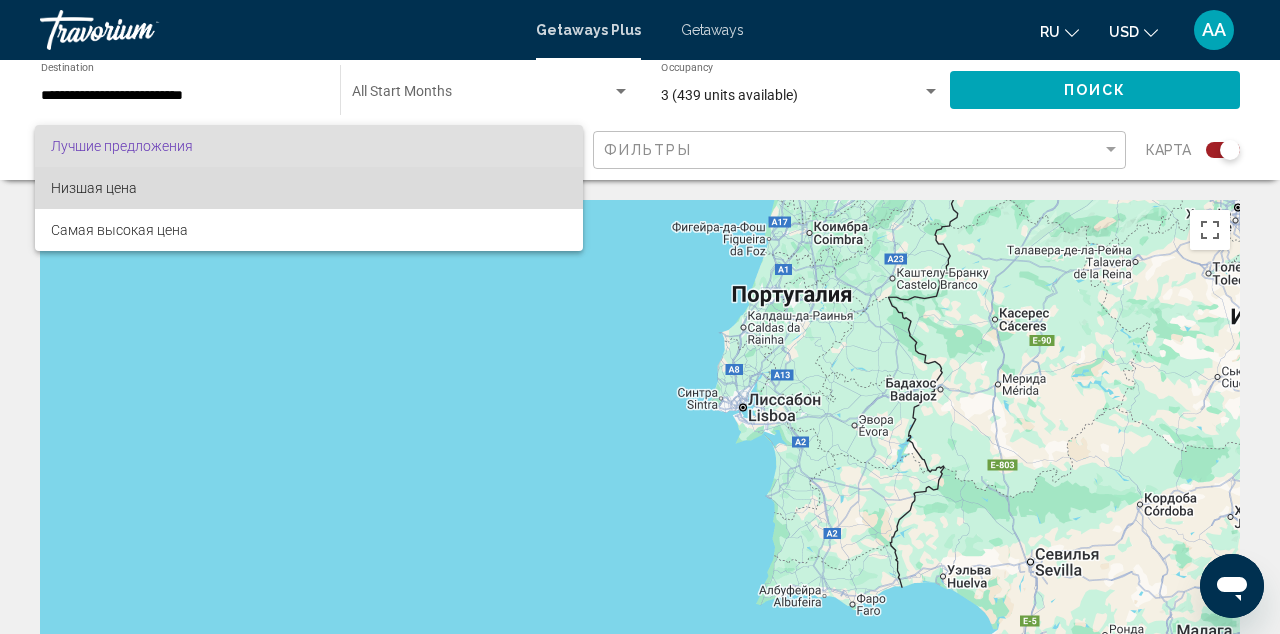 click on "Низшая цена" at bounding box center (309, 188) 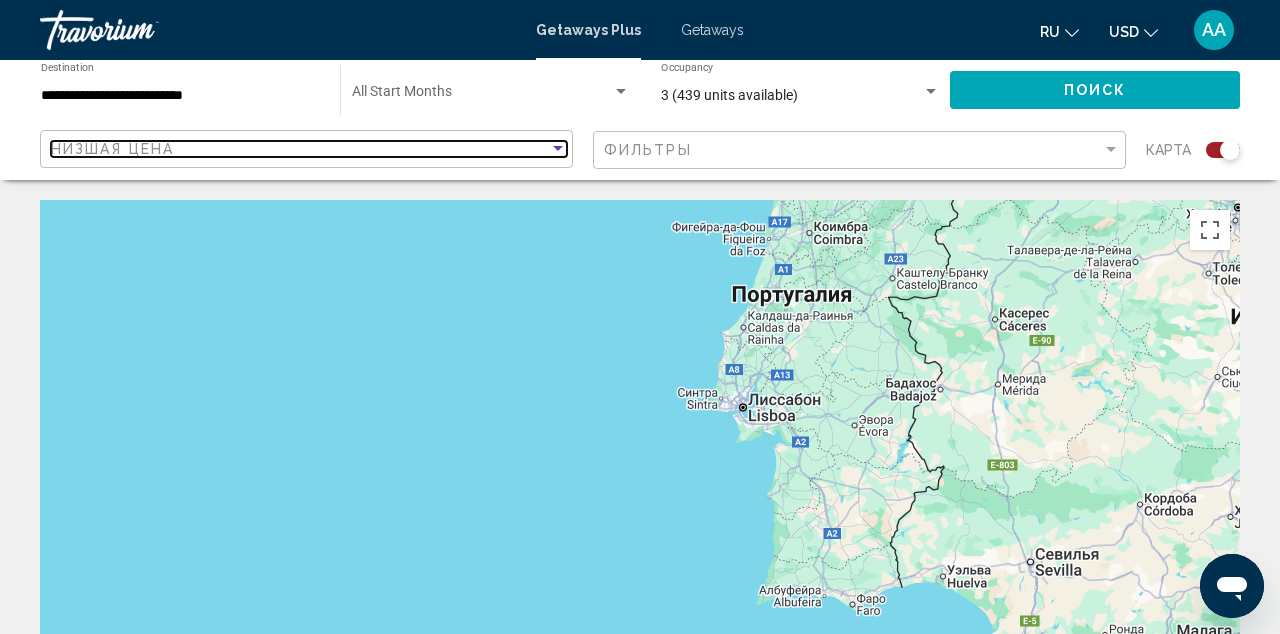 scroll, scrollTop: 0, scrollLeft: 0, axis: both 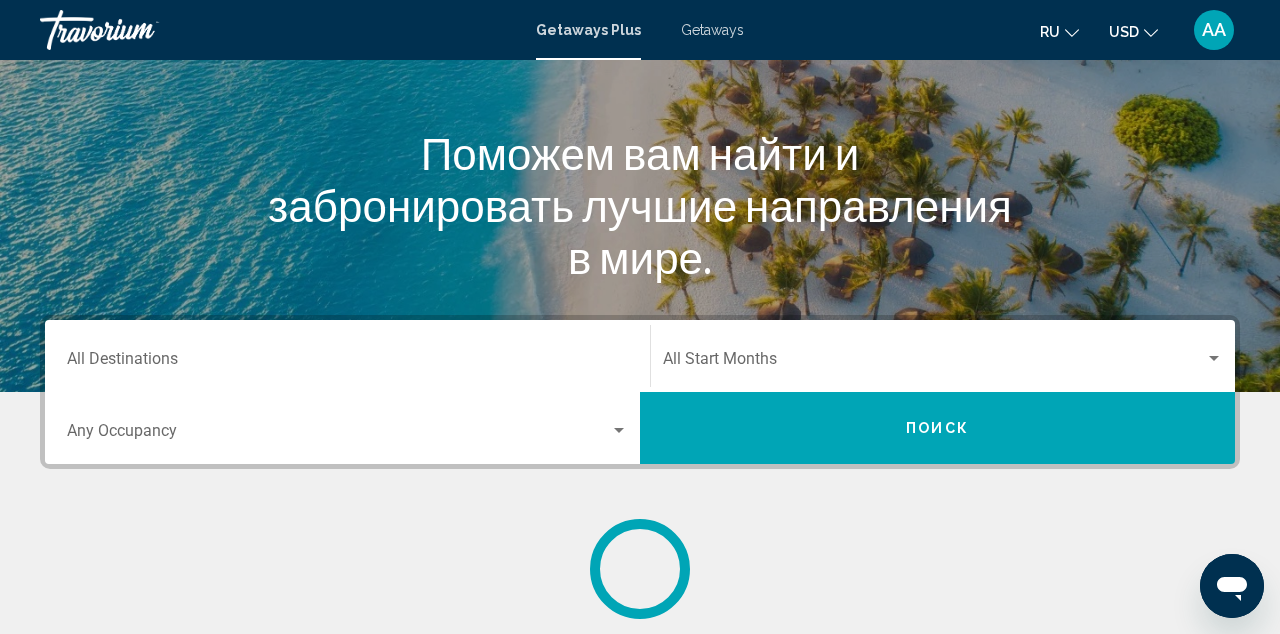 click on "Destination All Destinations" at bounding box center (347, 363) 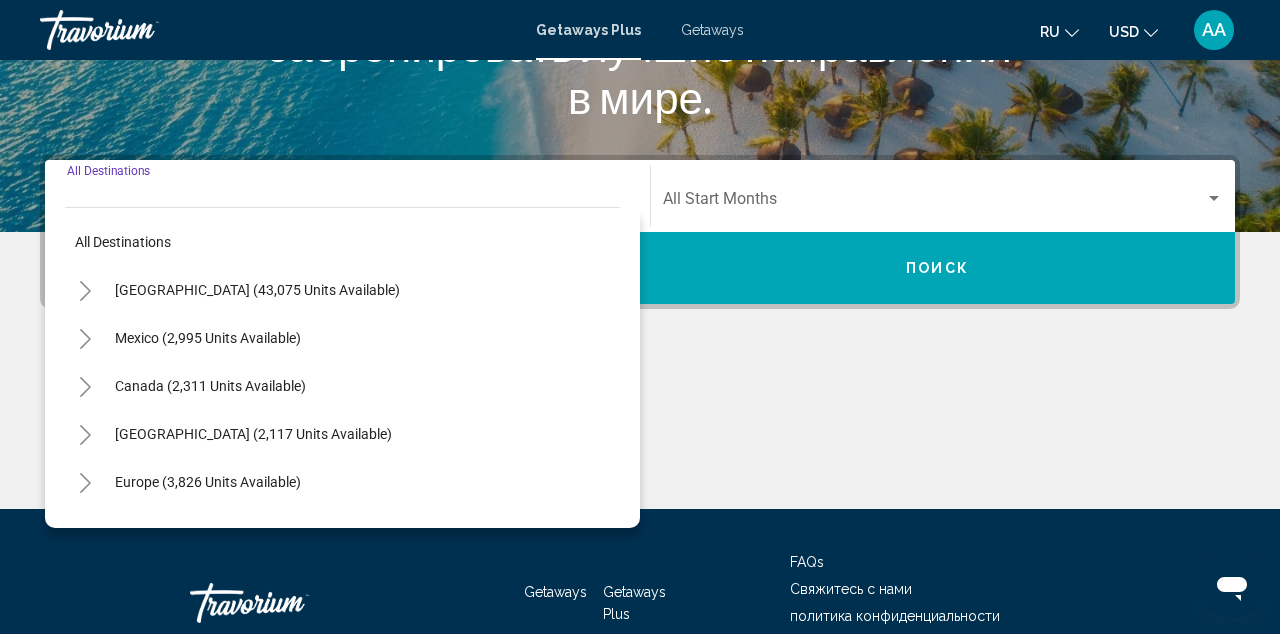 scroll, scrollTop: 370, scrollLeft: 0, axis: vertical 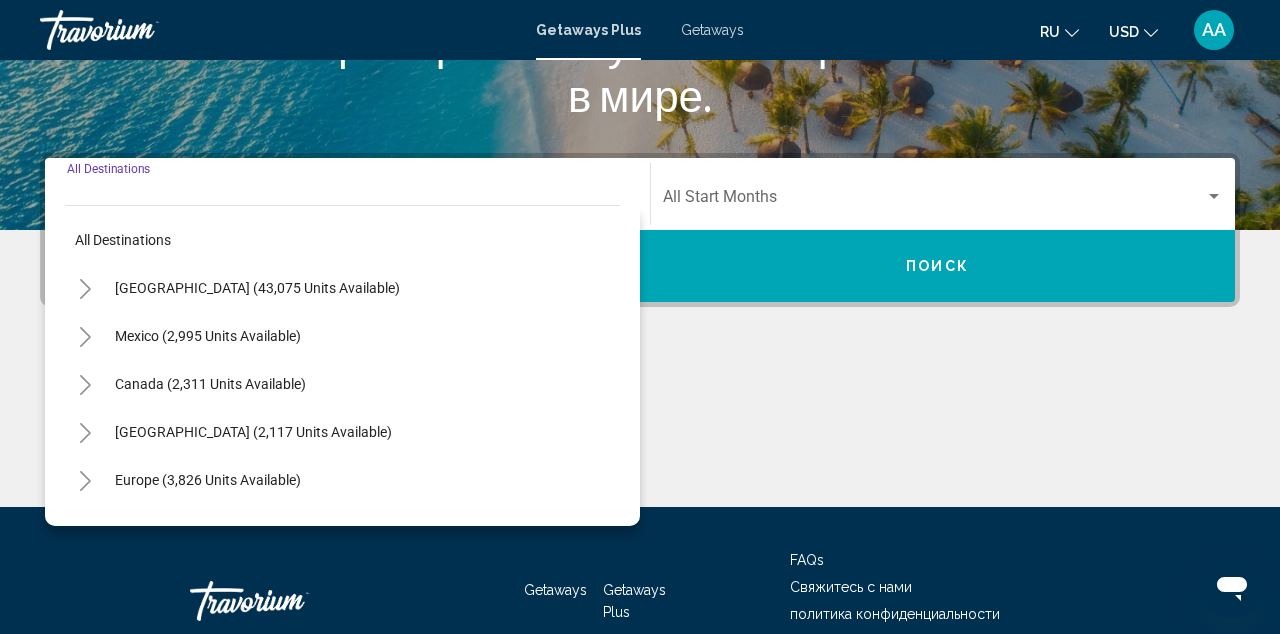 click on "Поможем вам найти и забронировать лучшие направления в мире." at bounding box center [640, 43] 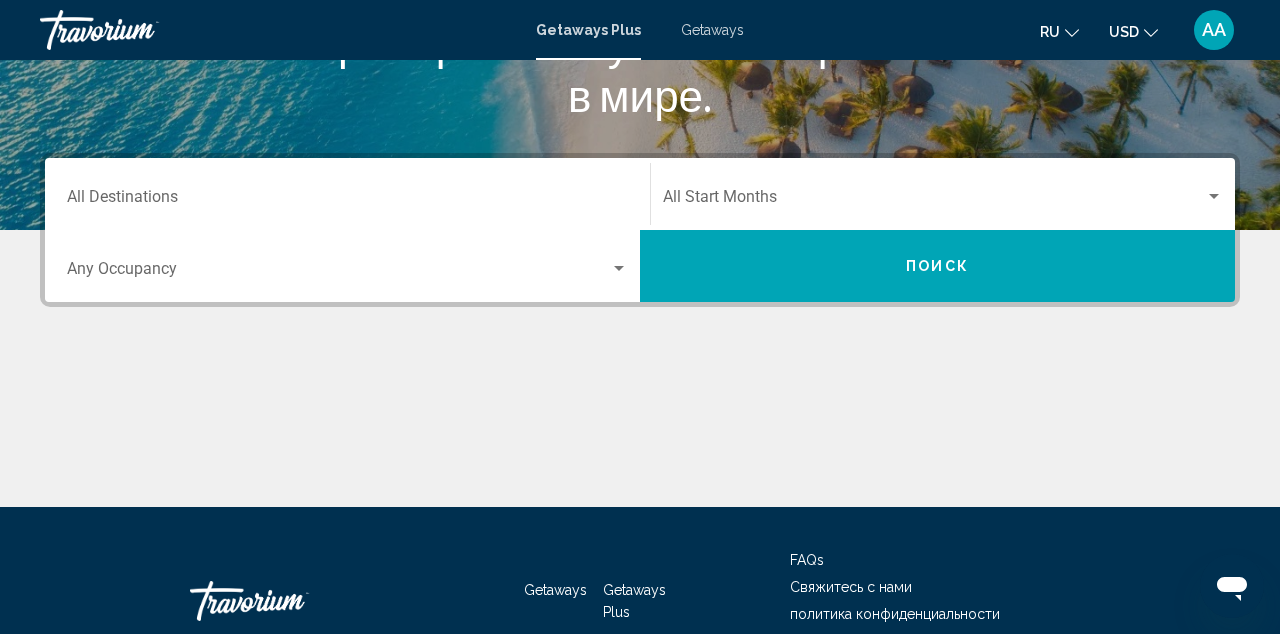 click on "Destination All Destinations" at bounding box center (347, 201) 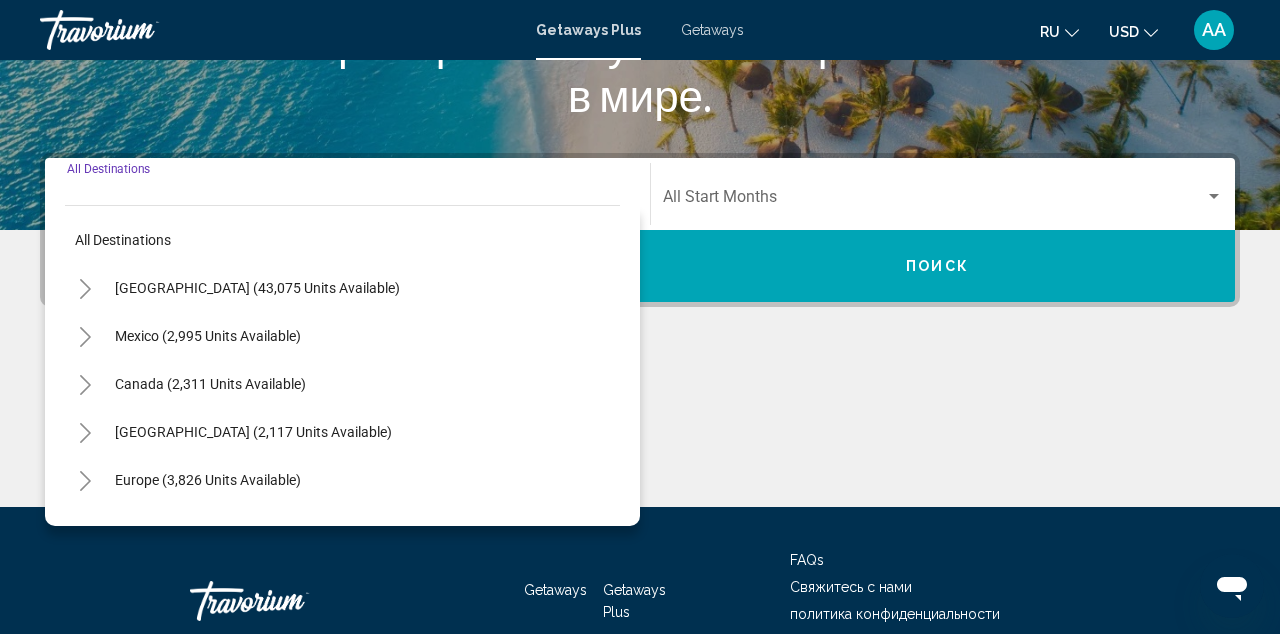 scroll, scrollTop: 458, scrollLeft: 0, axis: vertical 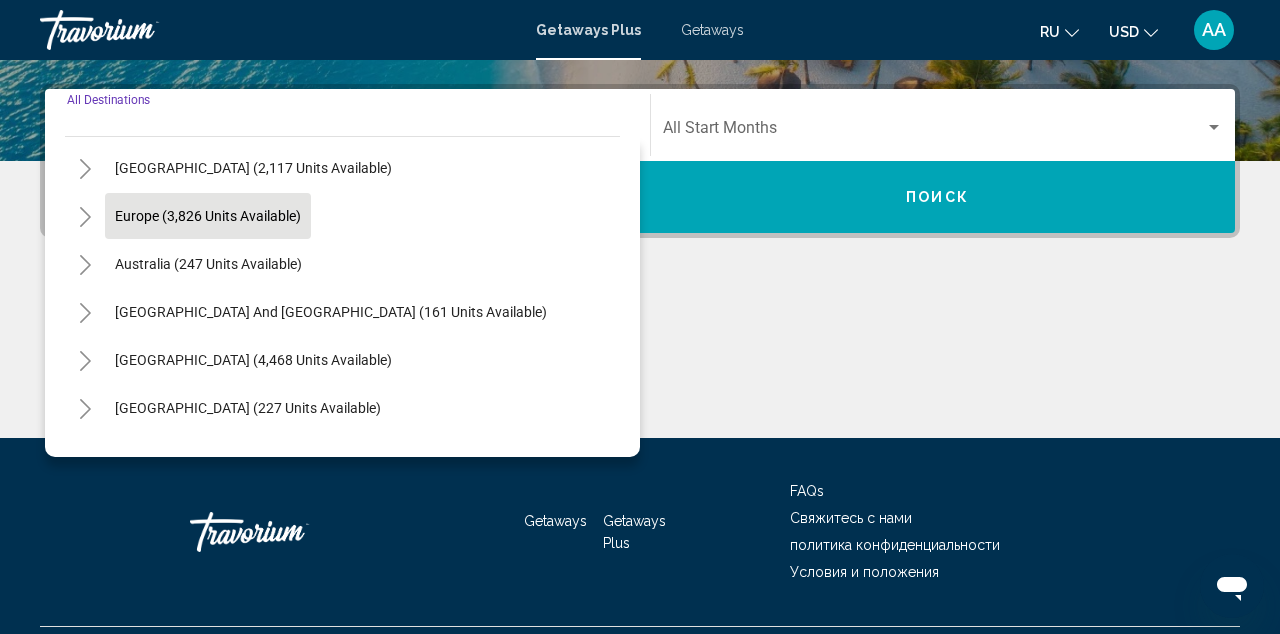 click on "Europe (3,826 units available)" at bounding box center (208, 264) 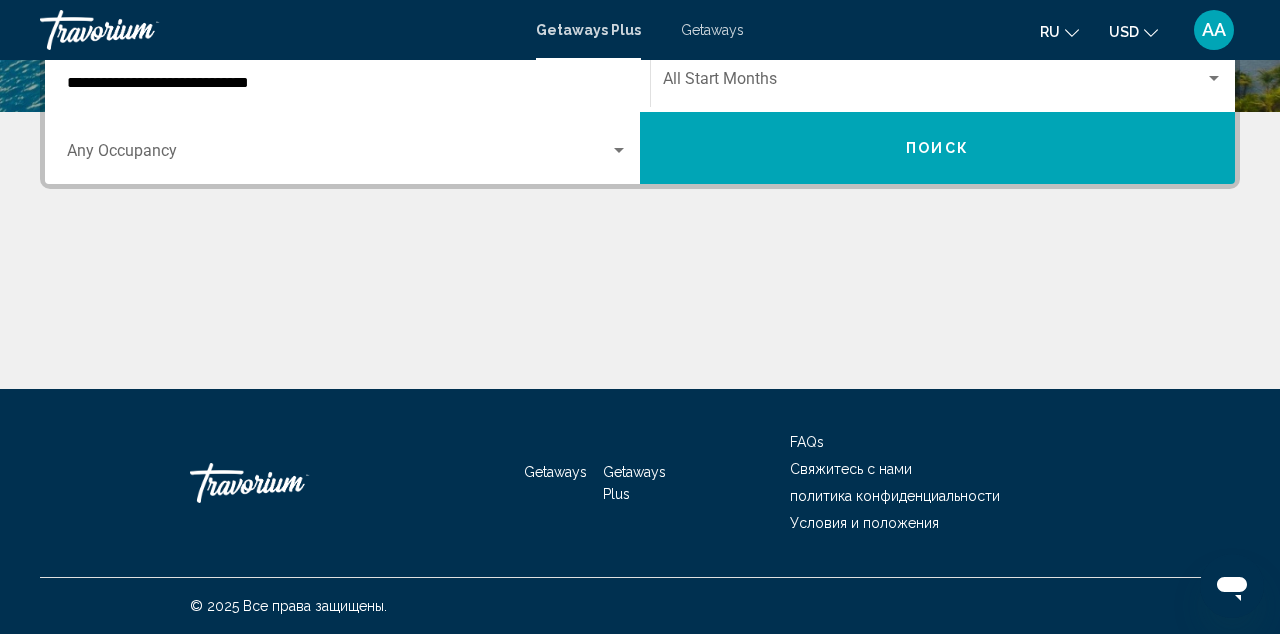 scroll, scrollTop: 488, scrollLeft: 0, axis: vertical 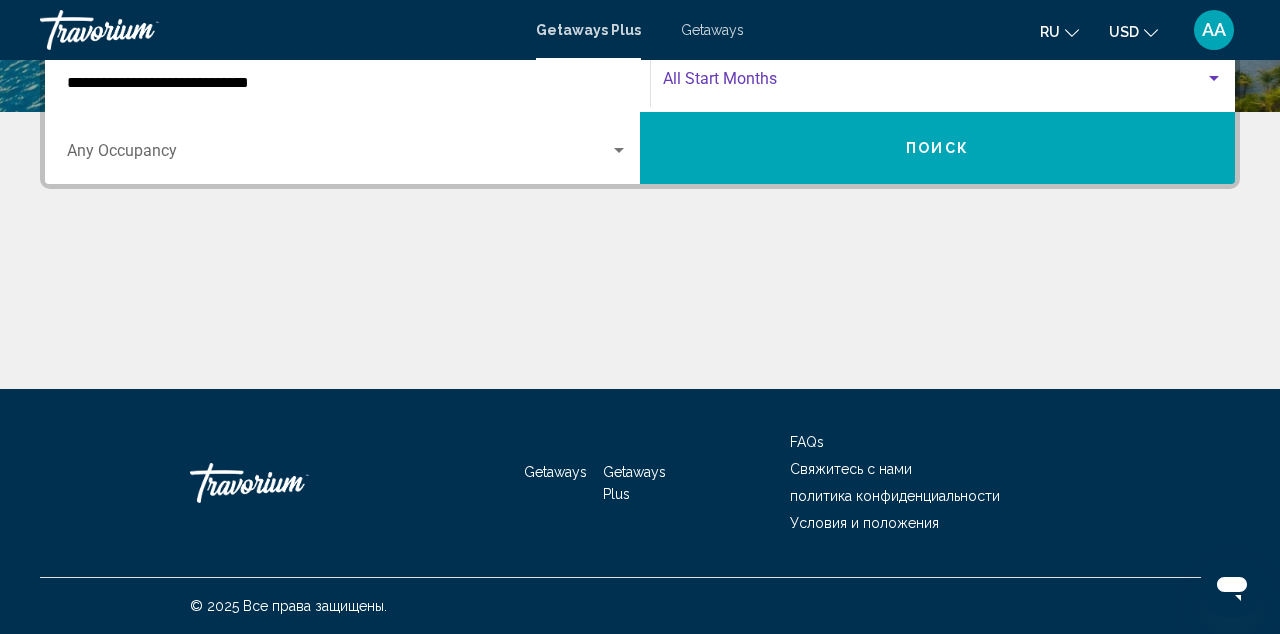 click at bounding box center (934, 83) 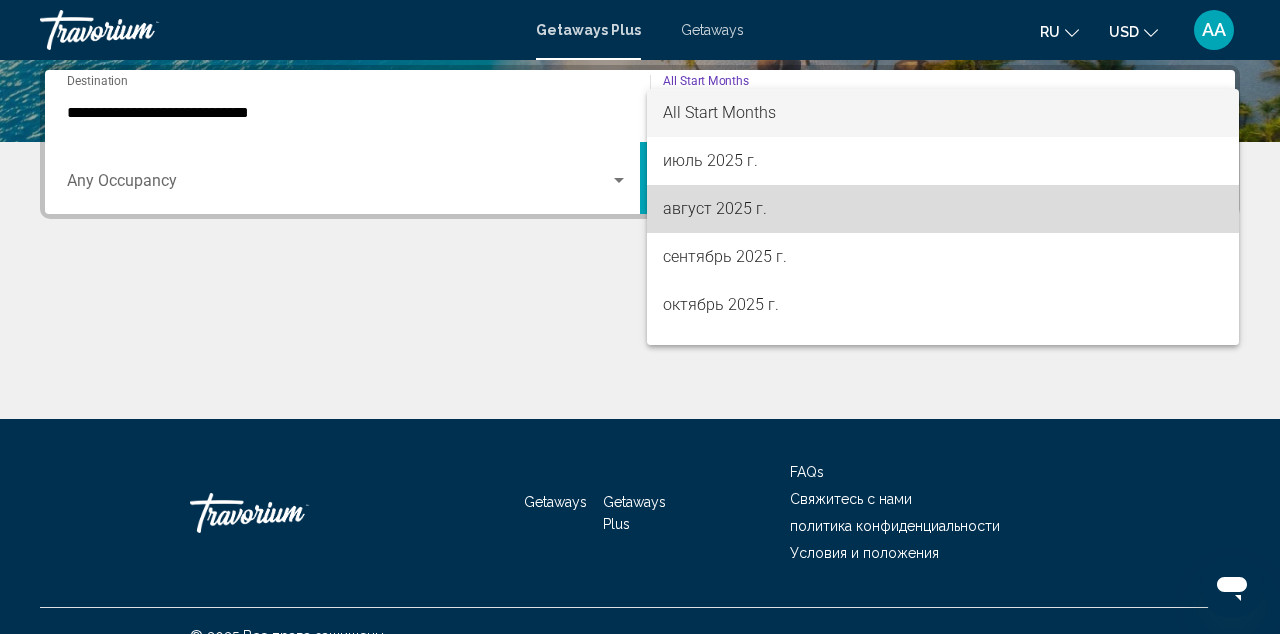 click on "август 2025 г." at bounding box center (943, 209) 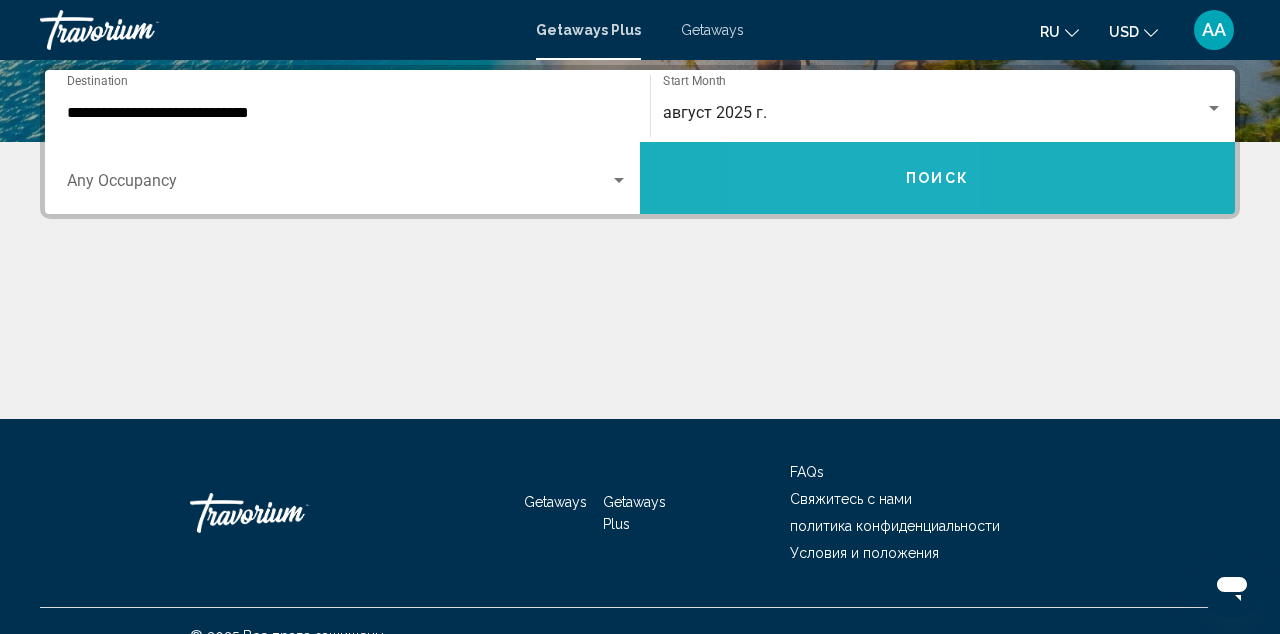 click on "Поиск" at bounding box center (937, 178) 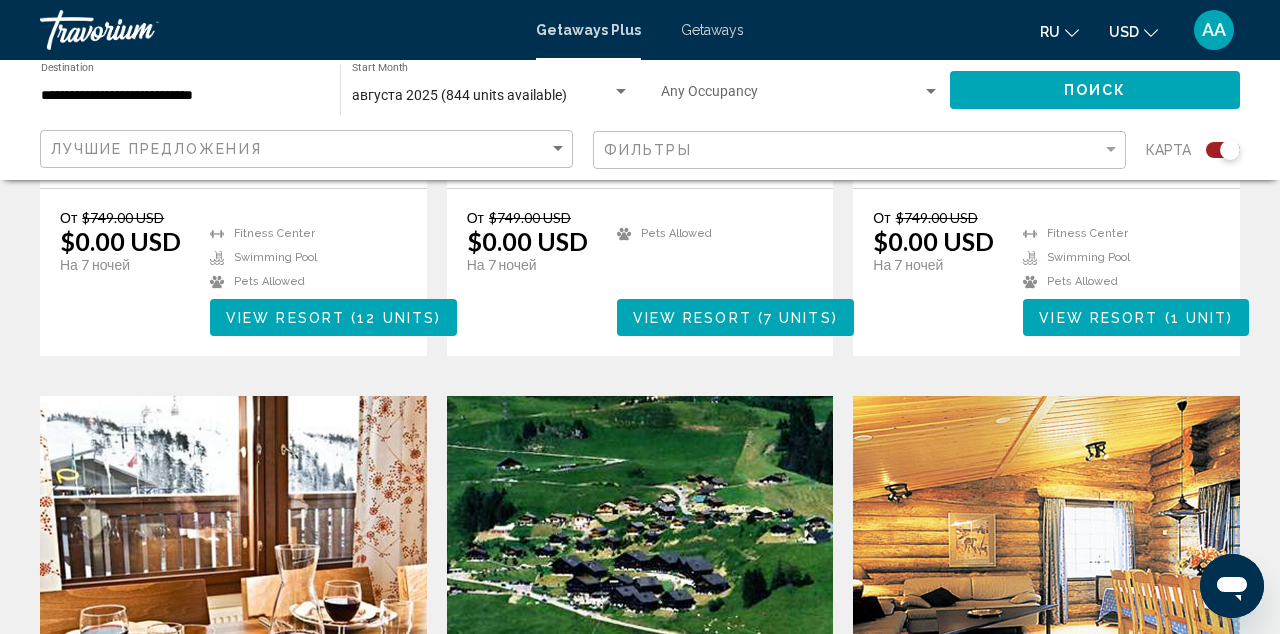 scroll, scrollTop: 1197, scrollLeft: 0, axis: vertical 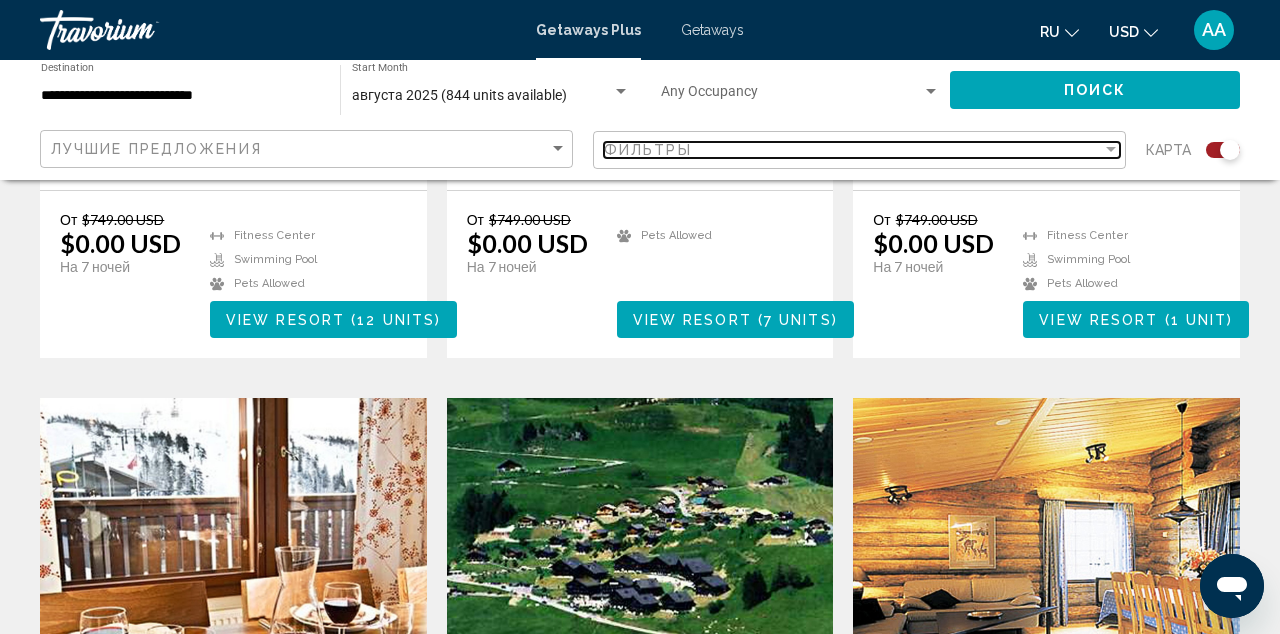 click on "Фильтры" at bounding box center (853, 150) 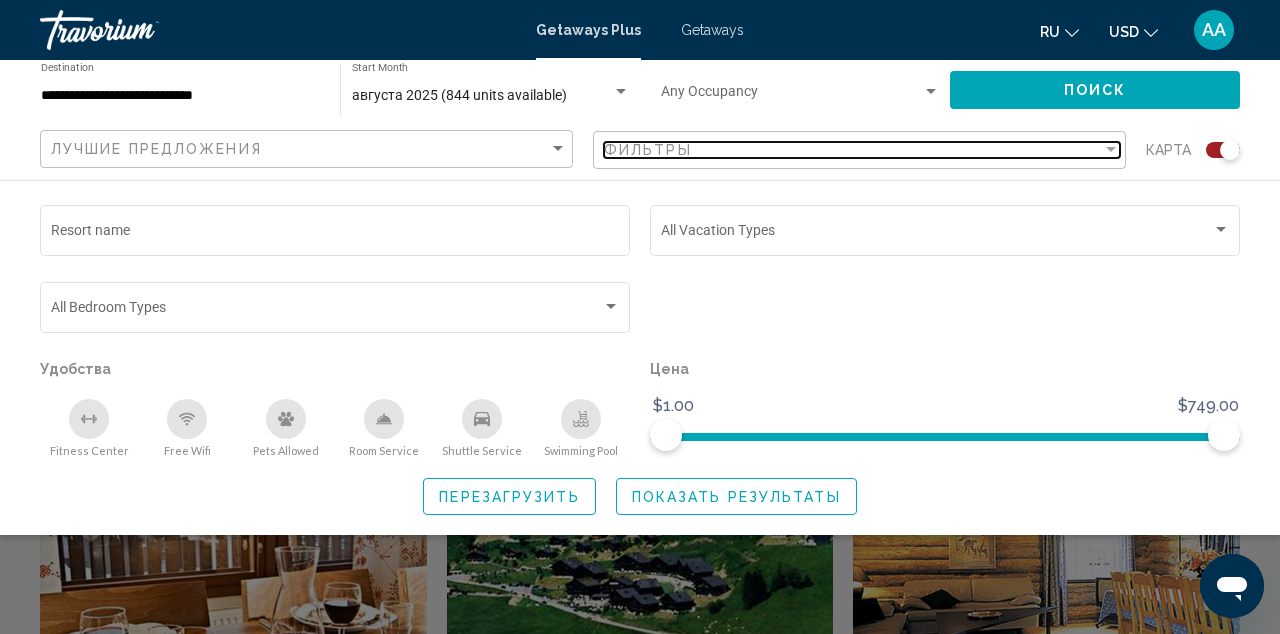 click at bounding box center [1111, 149] 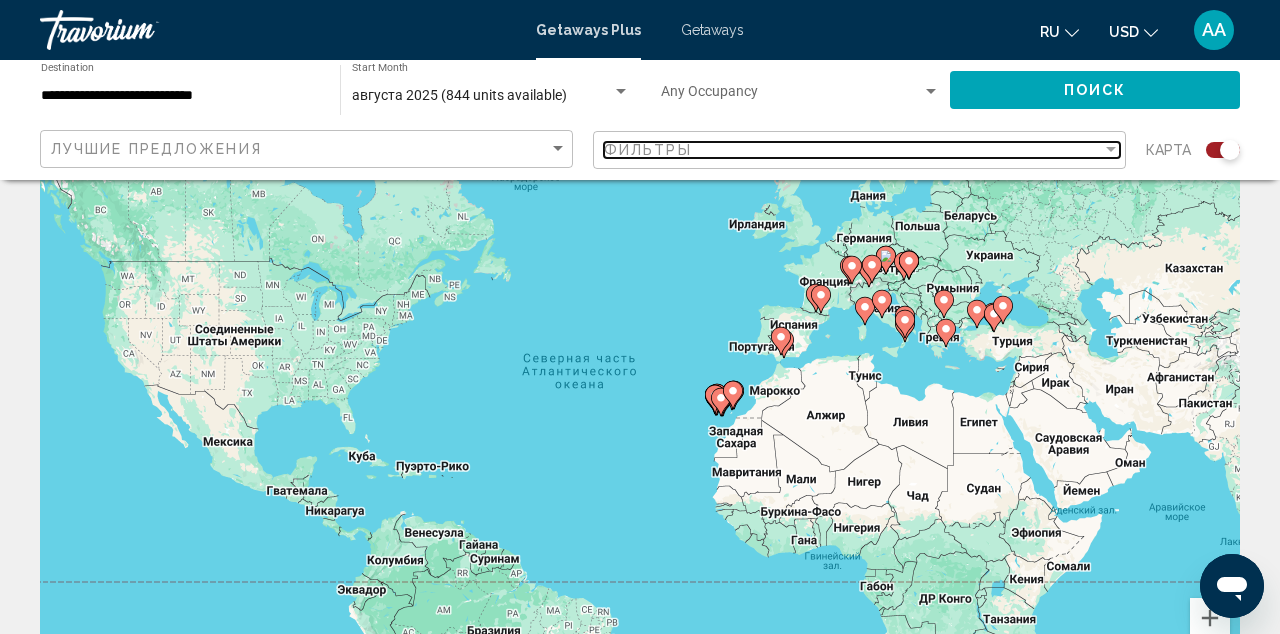 scroll, scrollTop: 58, scrollLeft: 0, axis: vertical 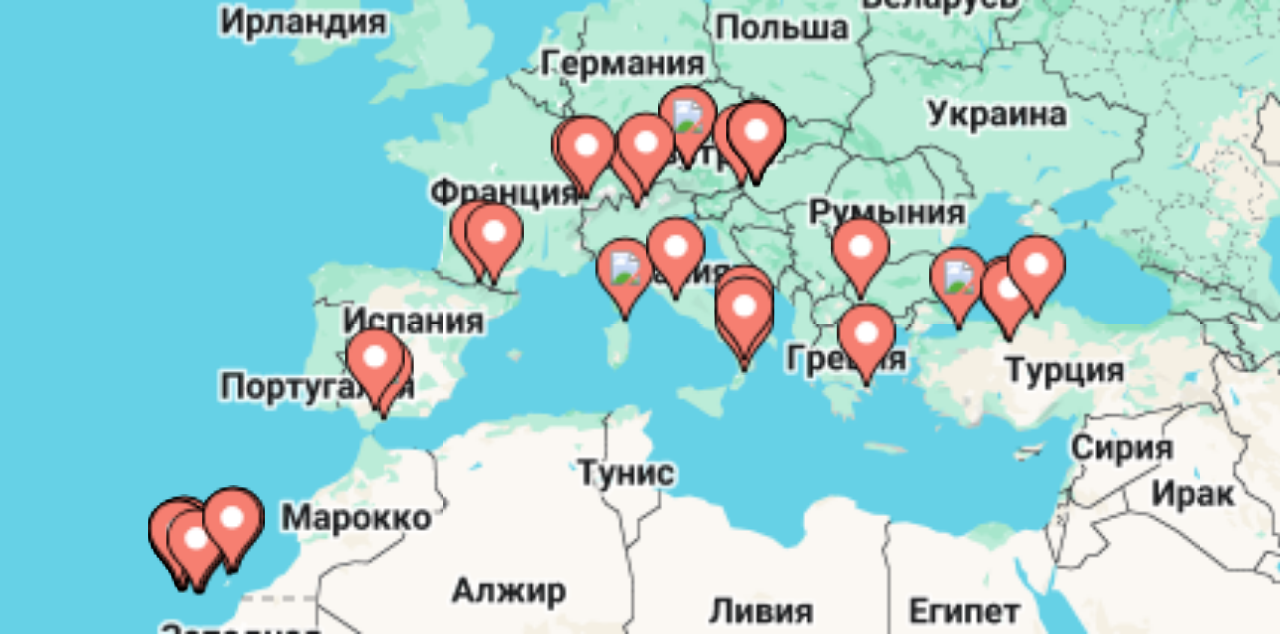 click 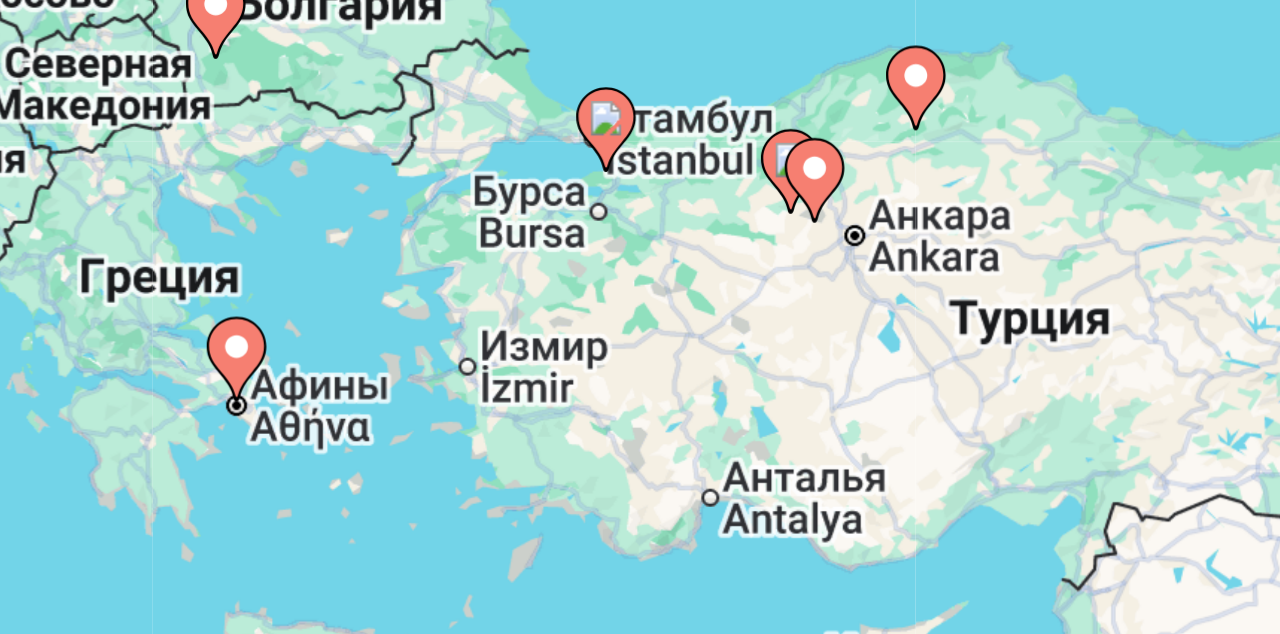 click 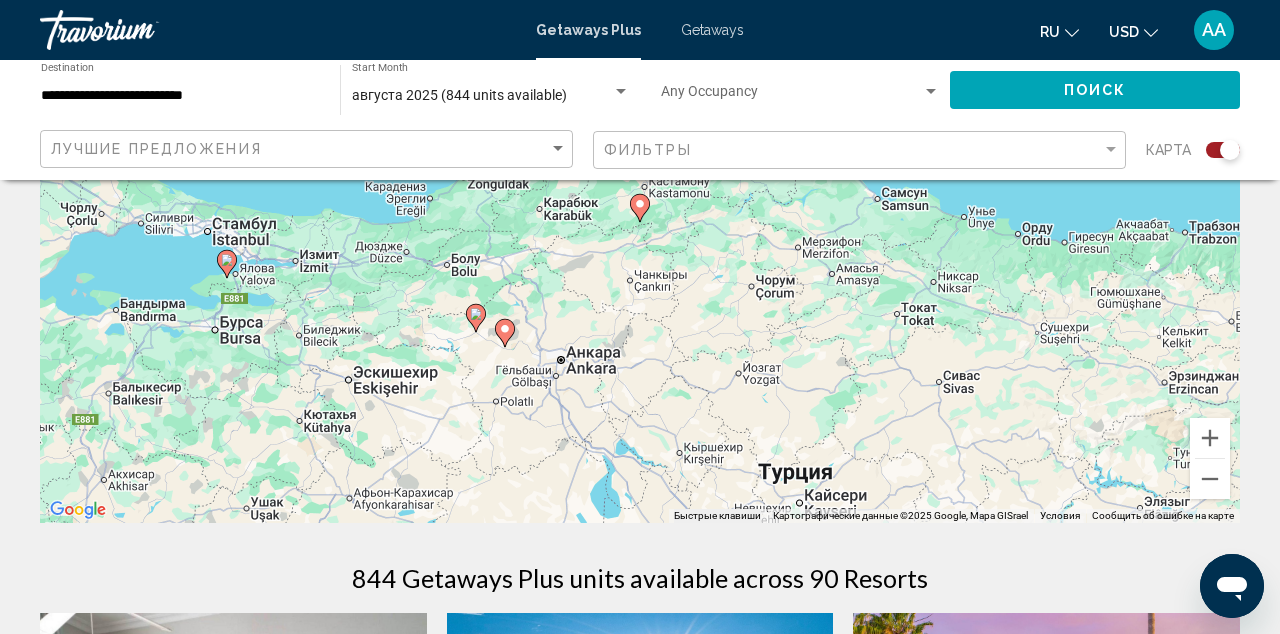 scroll, scrollTop: 285, scrollLeft: 0, axis: vertical 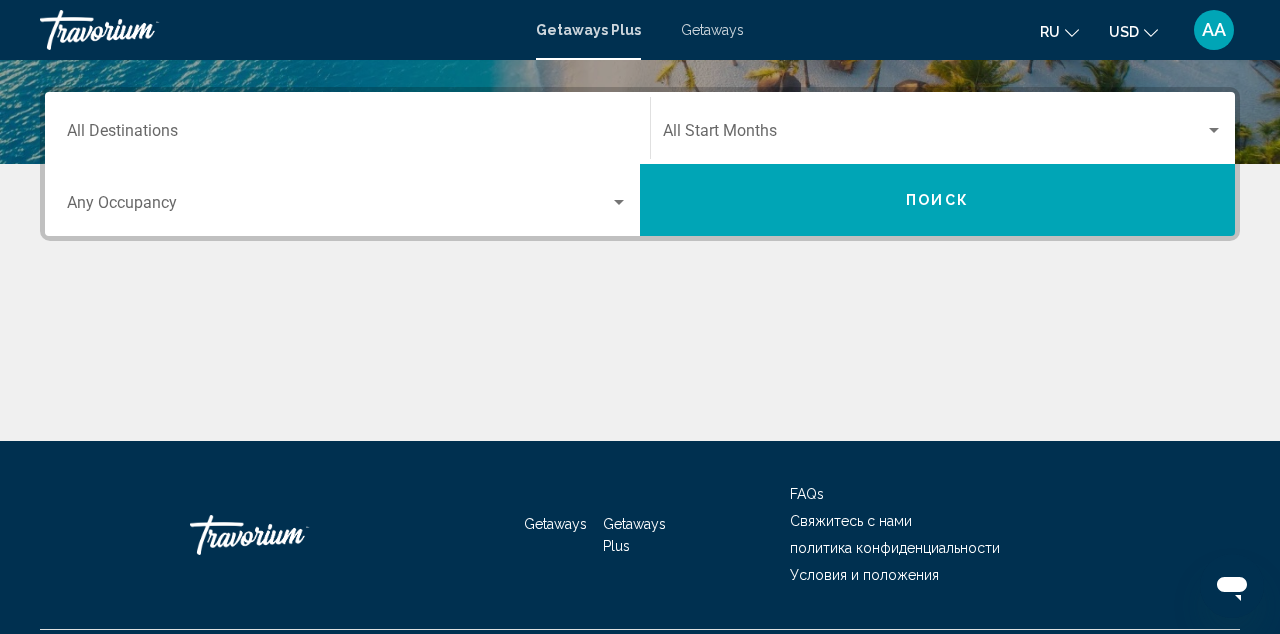click on "Destination All Destinations" at bounding box center (347, 135) 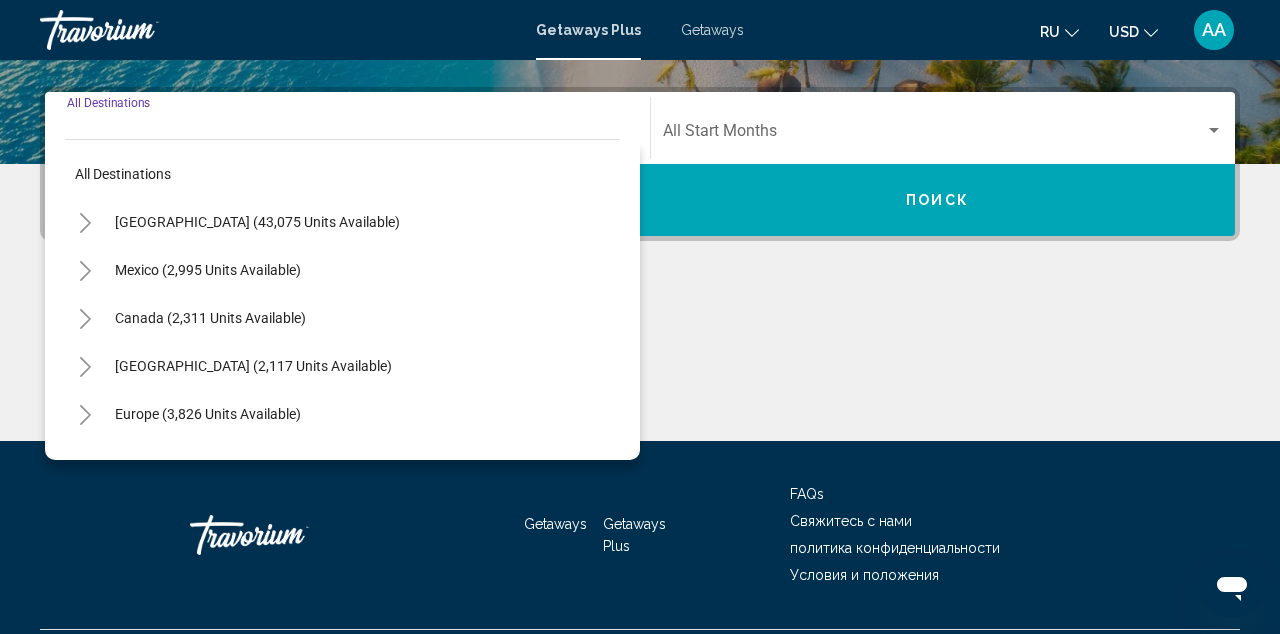 scroll, scrollTop: 458, scrollLeft: 0, axis: vertical 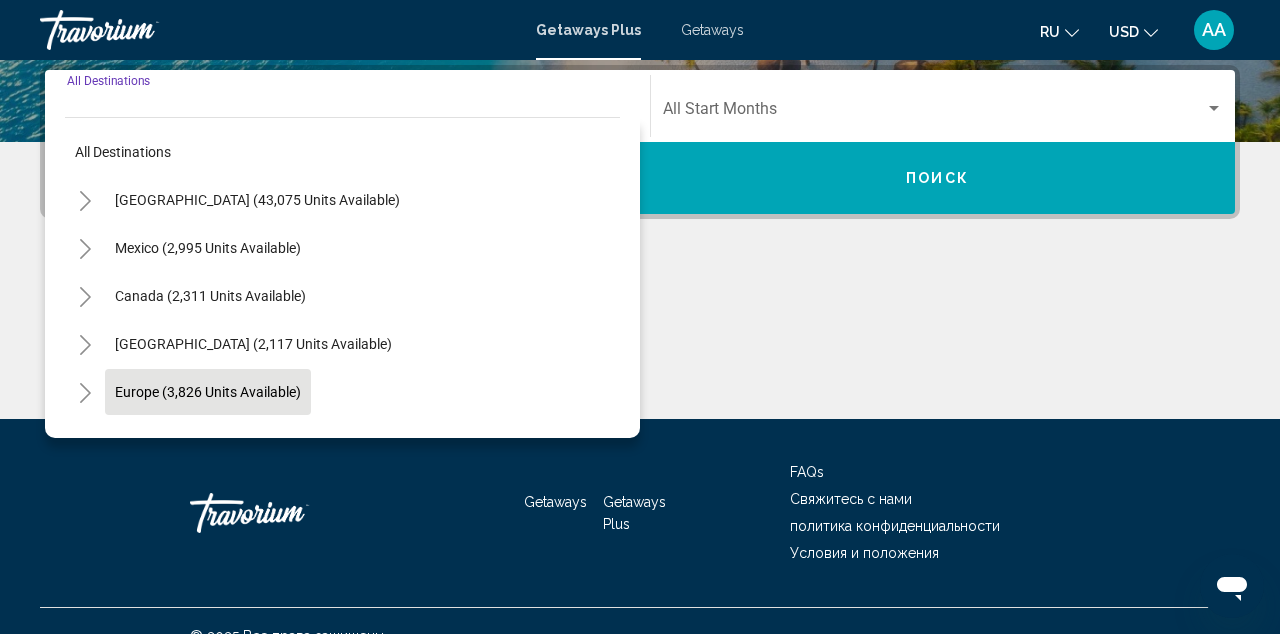 click on "Europe (3,826 units available)" at bounding box center (208, 440) 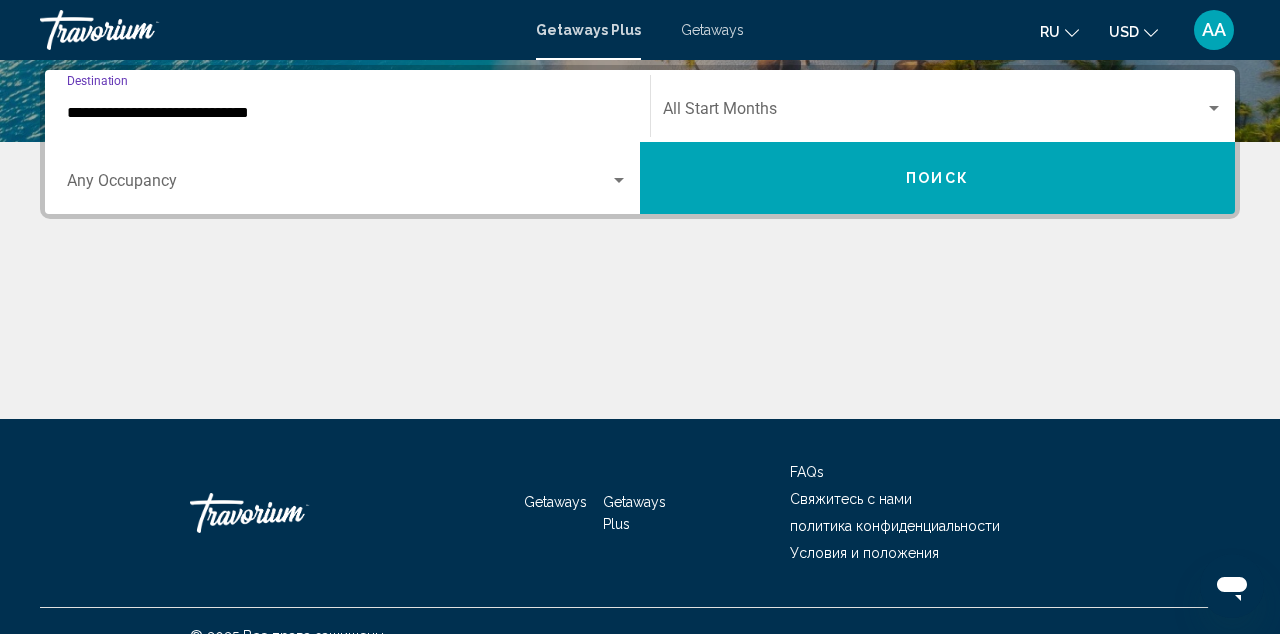 click at bounding box center (934, 113) 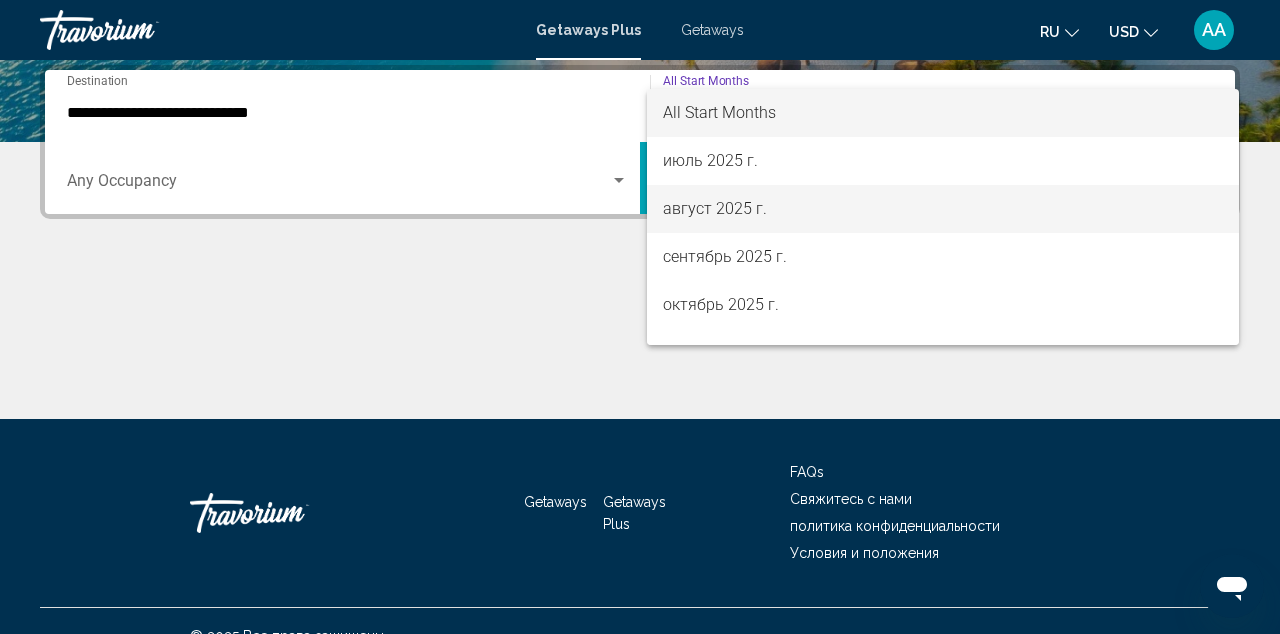 click on "август 2025 г." at bounding box center (943, 209) 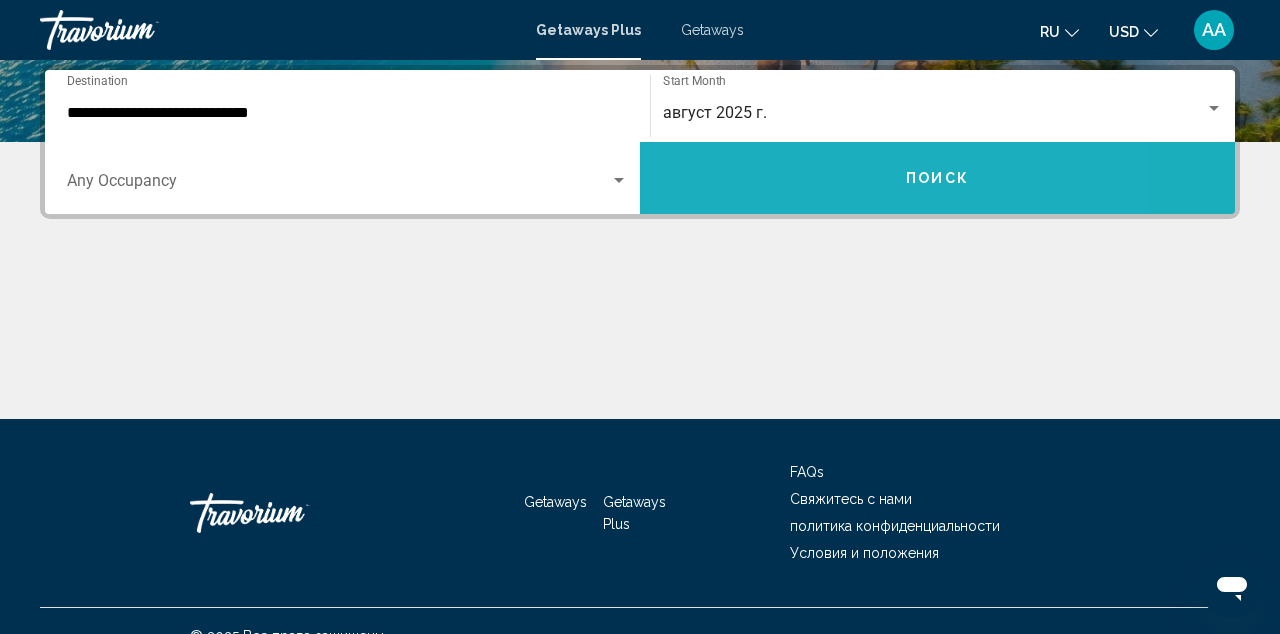 click on "Поиск" at bounding box center (937, 178) 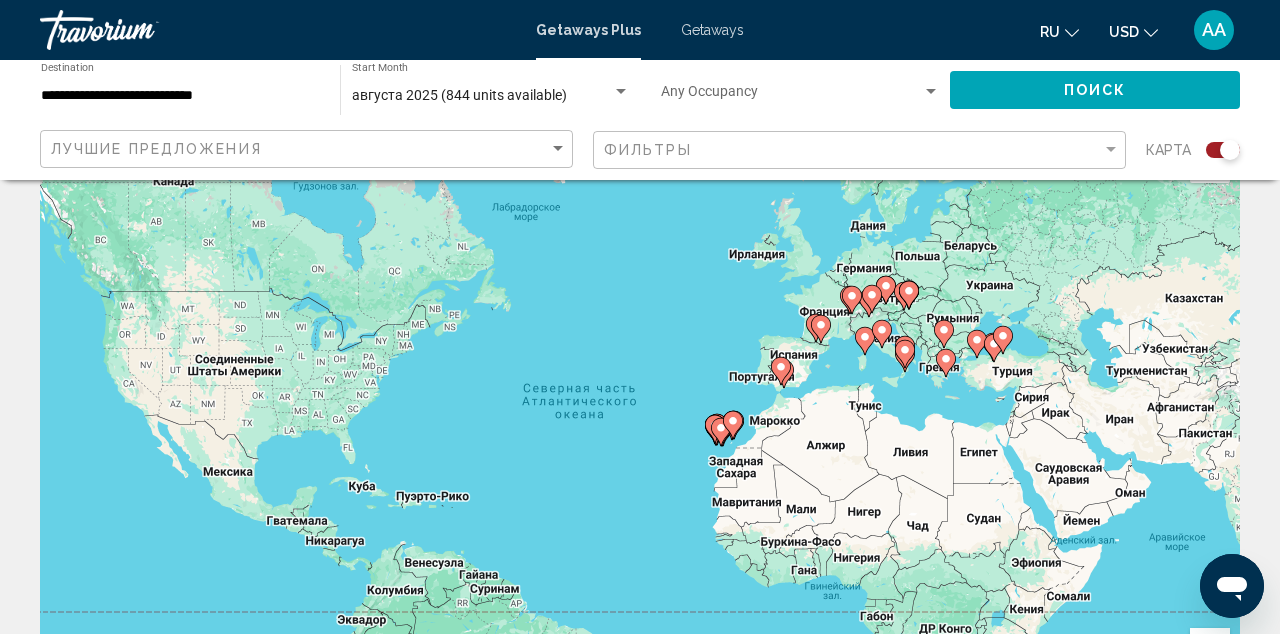scroll, scrollTop: 32, scrollLeft: 0, axis: vertical 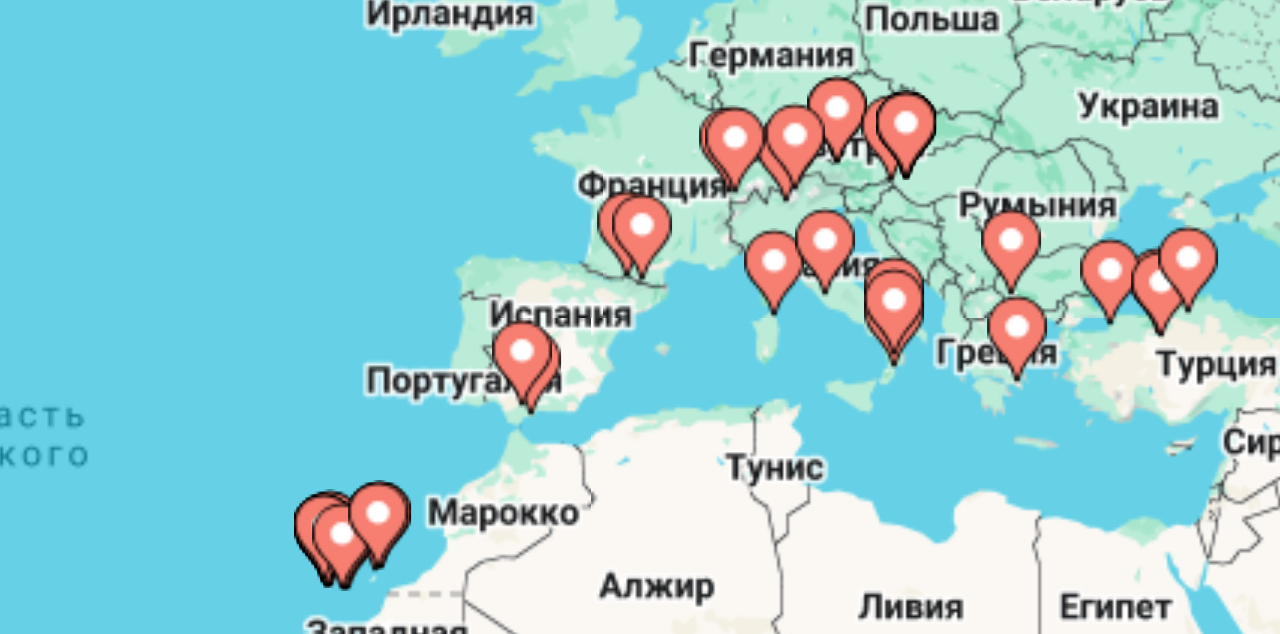 click 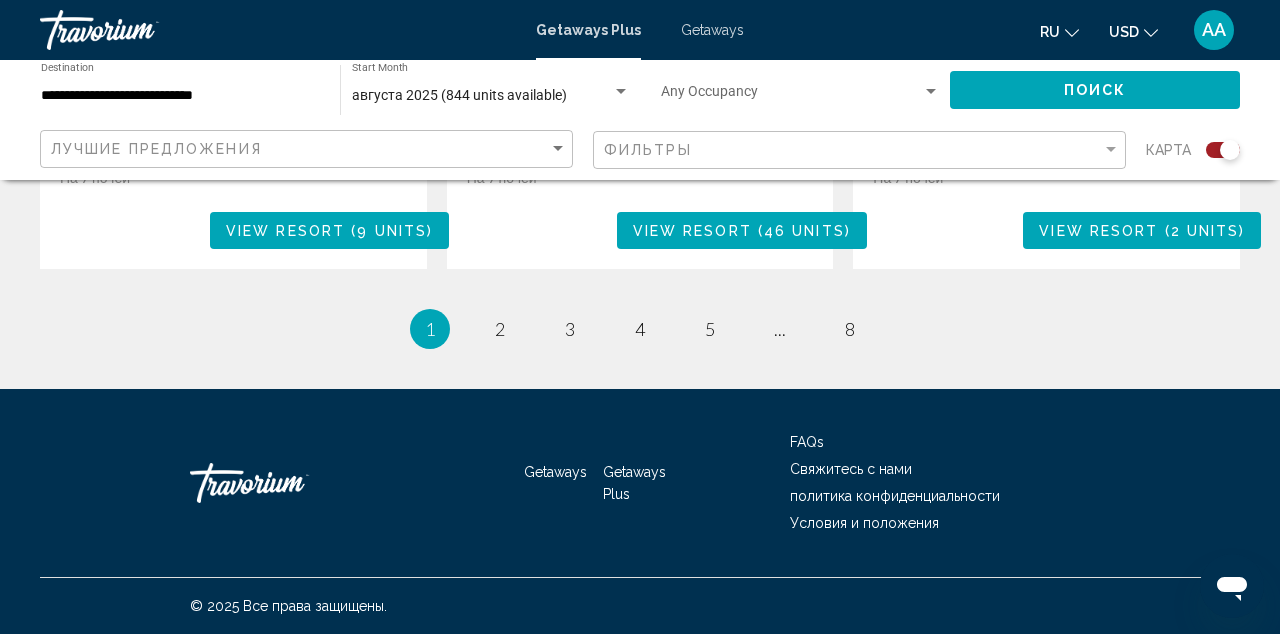 scroll, scrollTop: 3472, scrollLeft: 0, axis: vertical 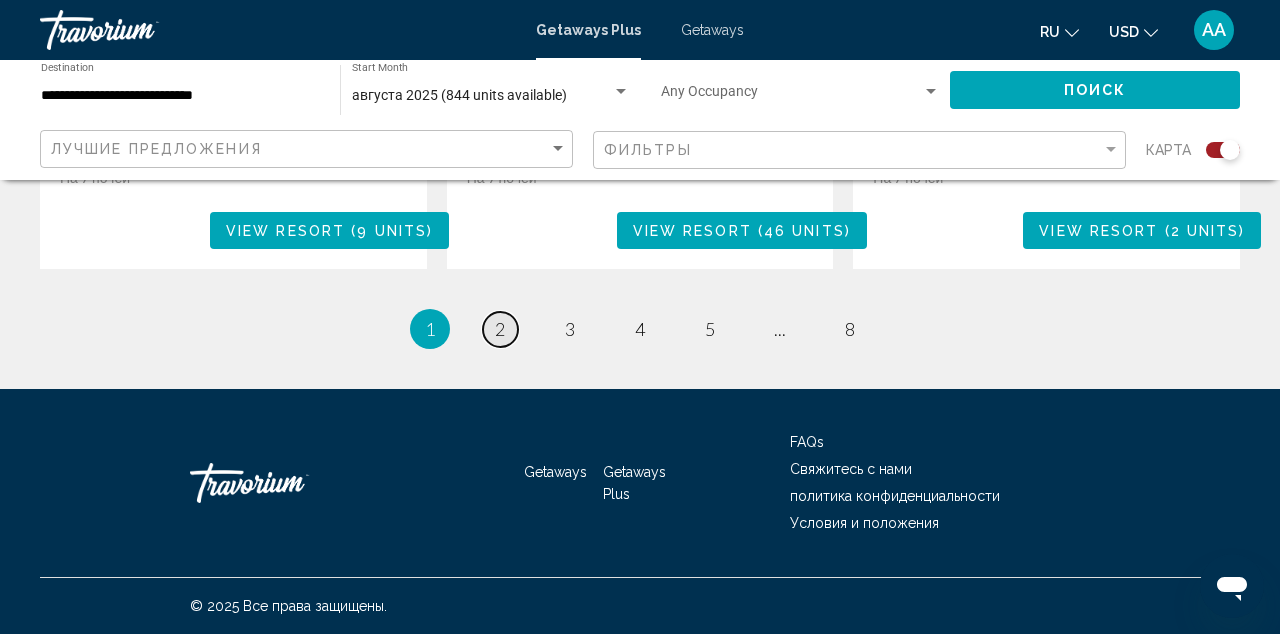 click on "2" at bounding box center (500, 329) 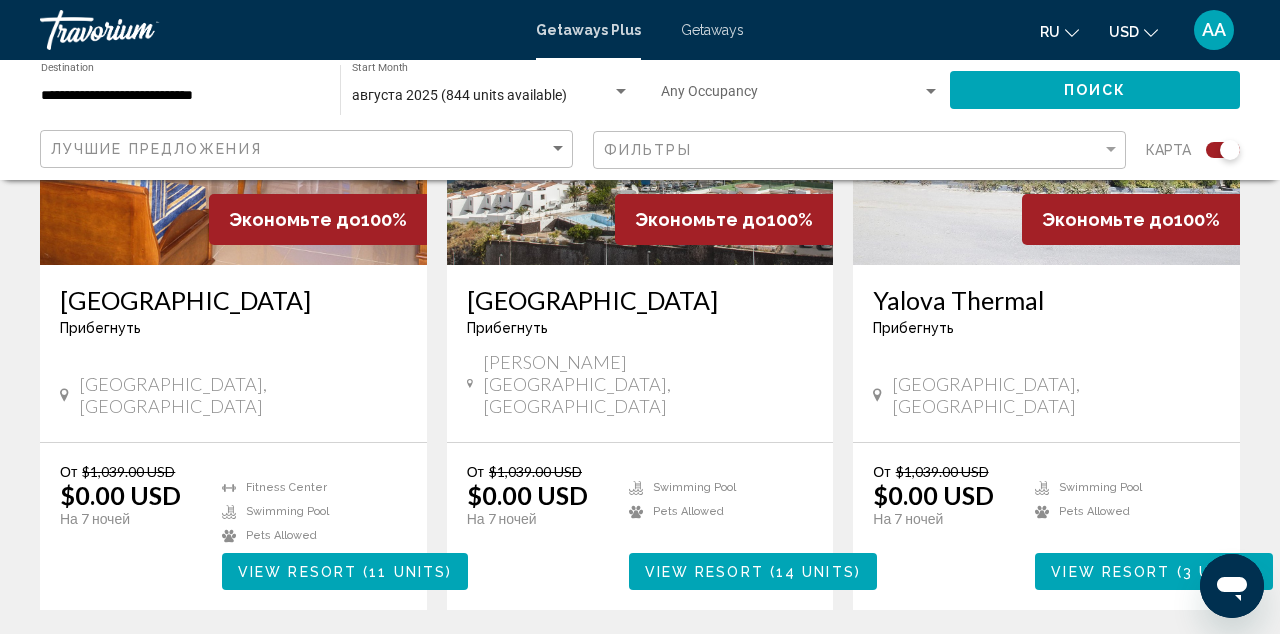 scroll, scrollTop: 969, scrollLeft: 0, axis: vertical 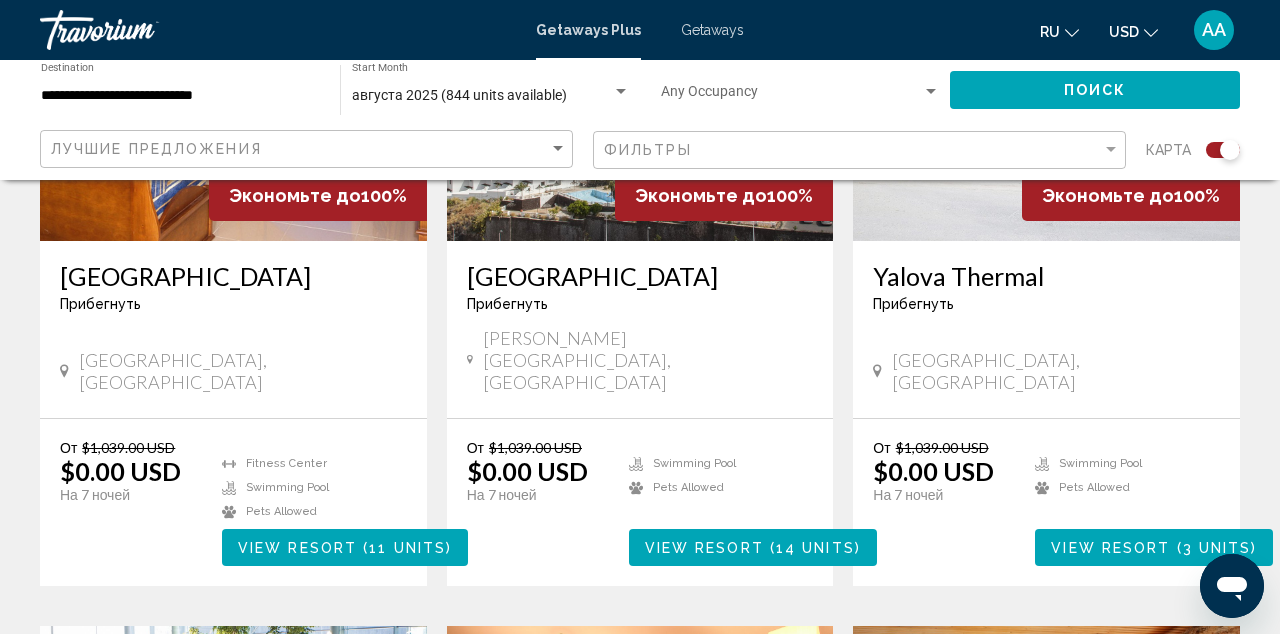 click on "Fitness Center
Swimming Pool
Pets Allowed View Resort    ( 11 units )" at bounding box center (345, 502) 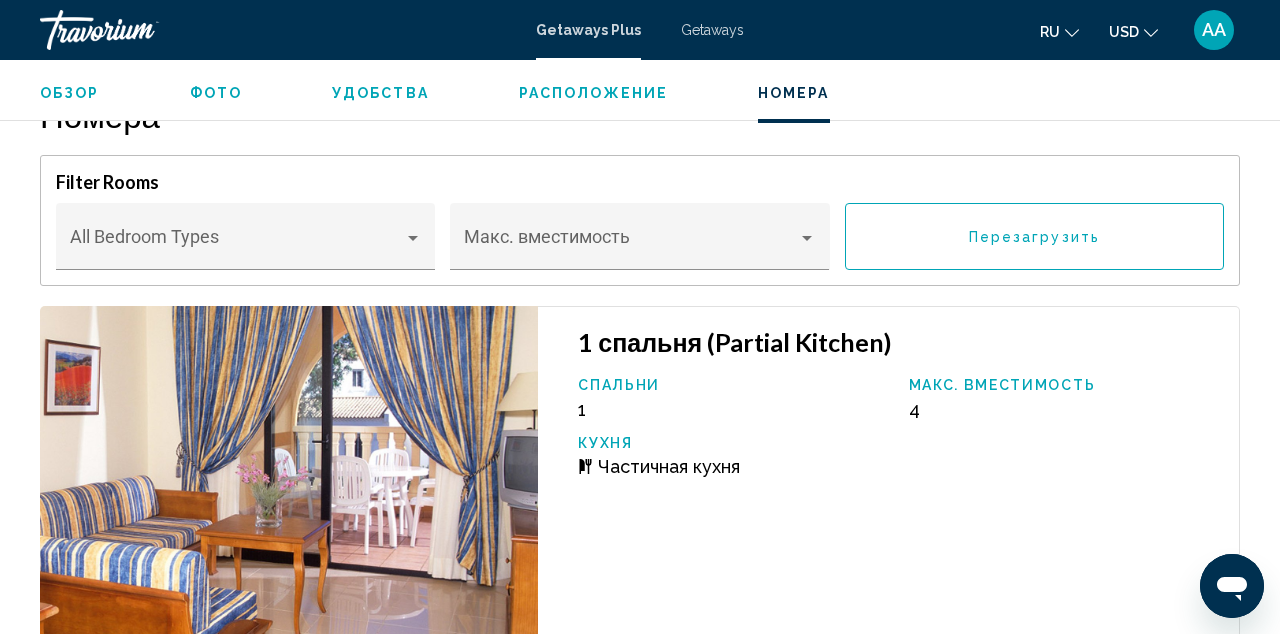 scroll, scrollTop: 3430, scrollLeft: 0, axis: vertical 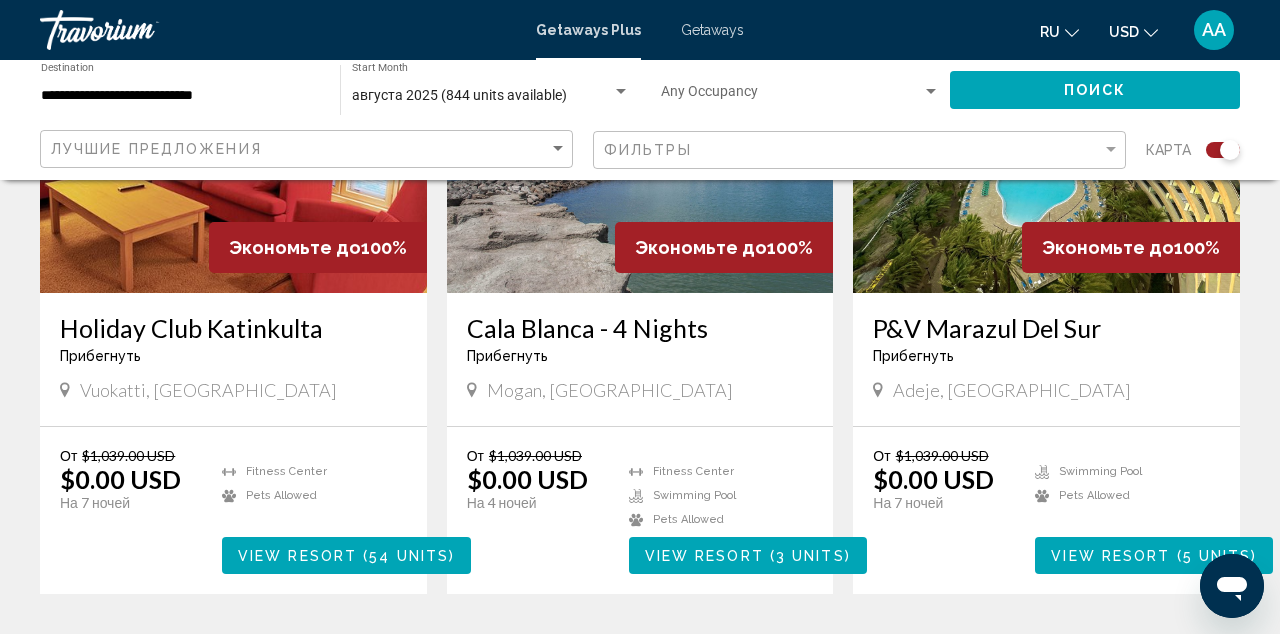 click at bounding box center (1046, 133) 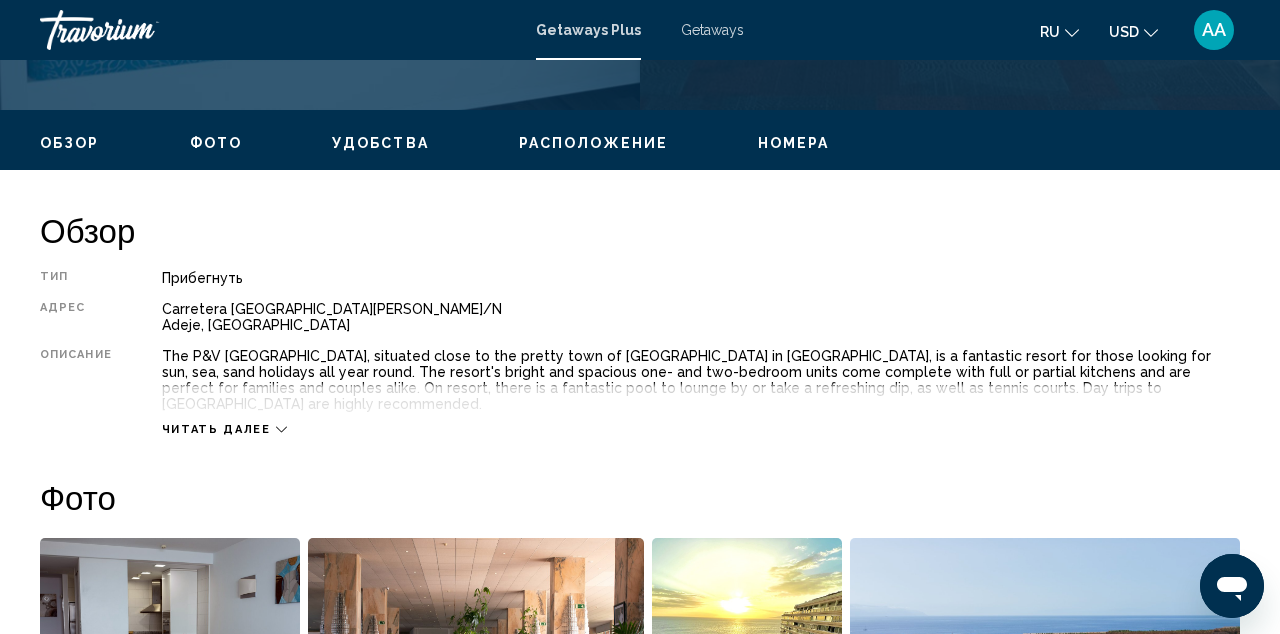 scroll, scrollTop: 930, scrollLeft: 0, axis: vertical 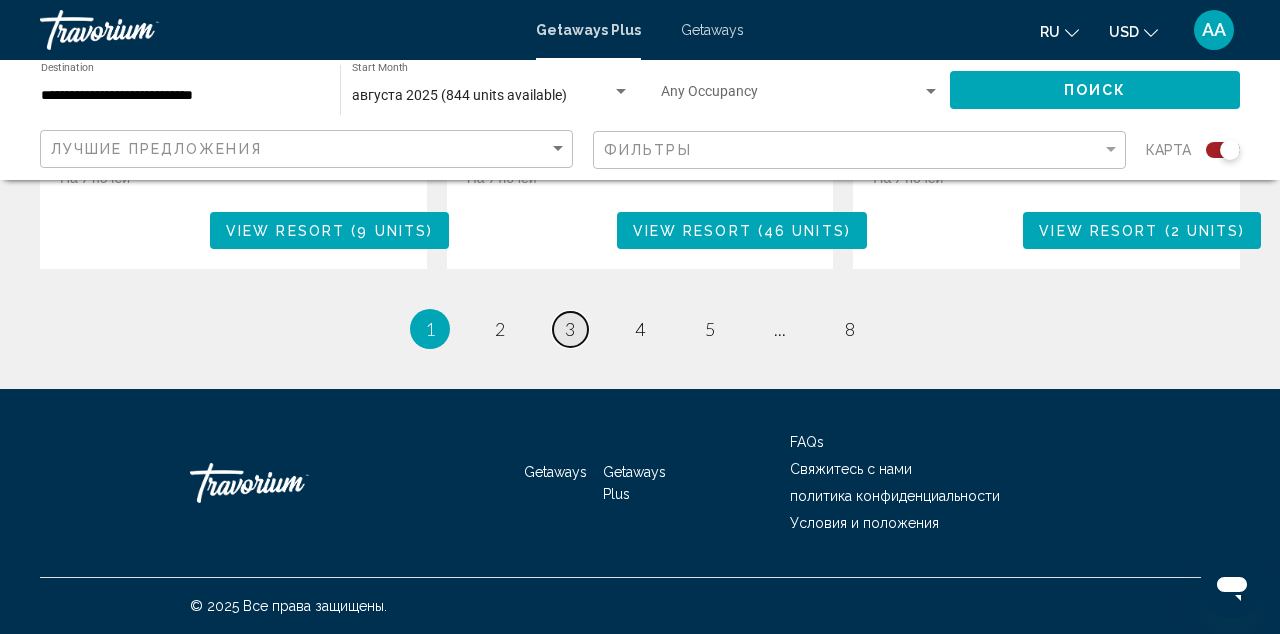 click on "3" at bounding box center (570, 329) 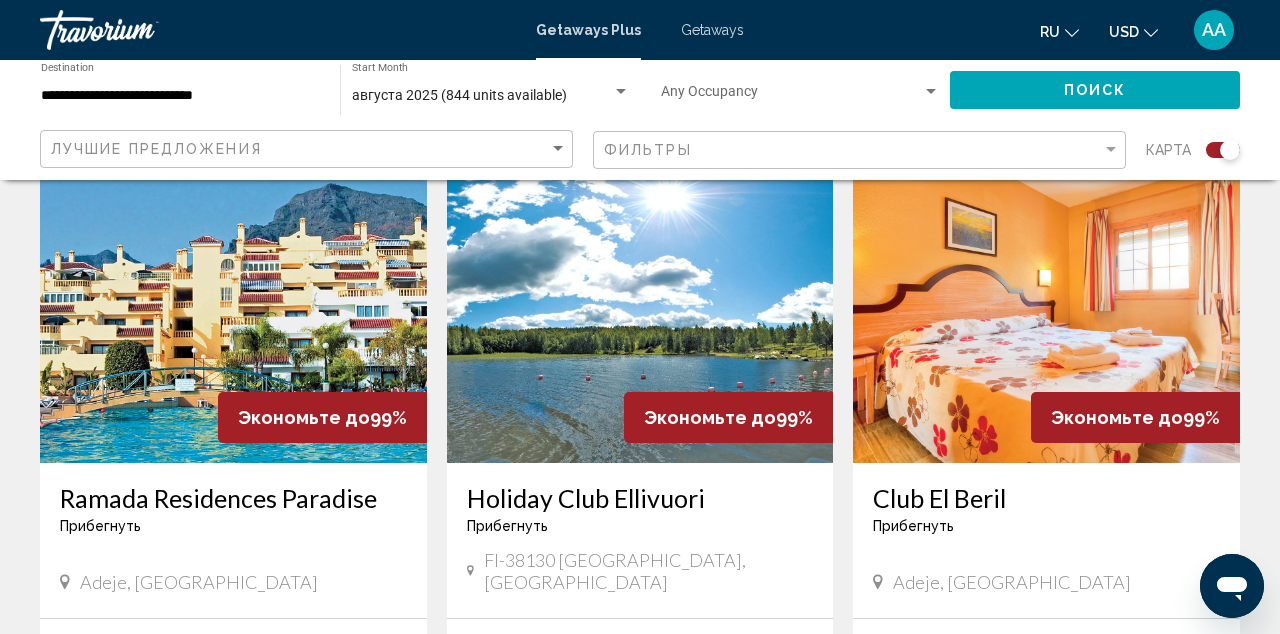 scroll, scrollTop: 730, scrollLeft: 0, axis: vertical 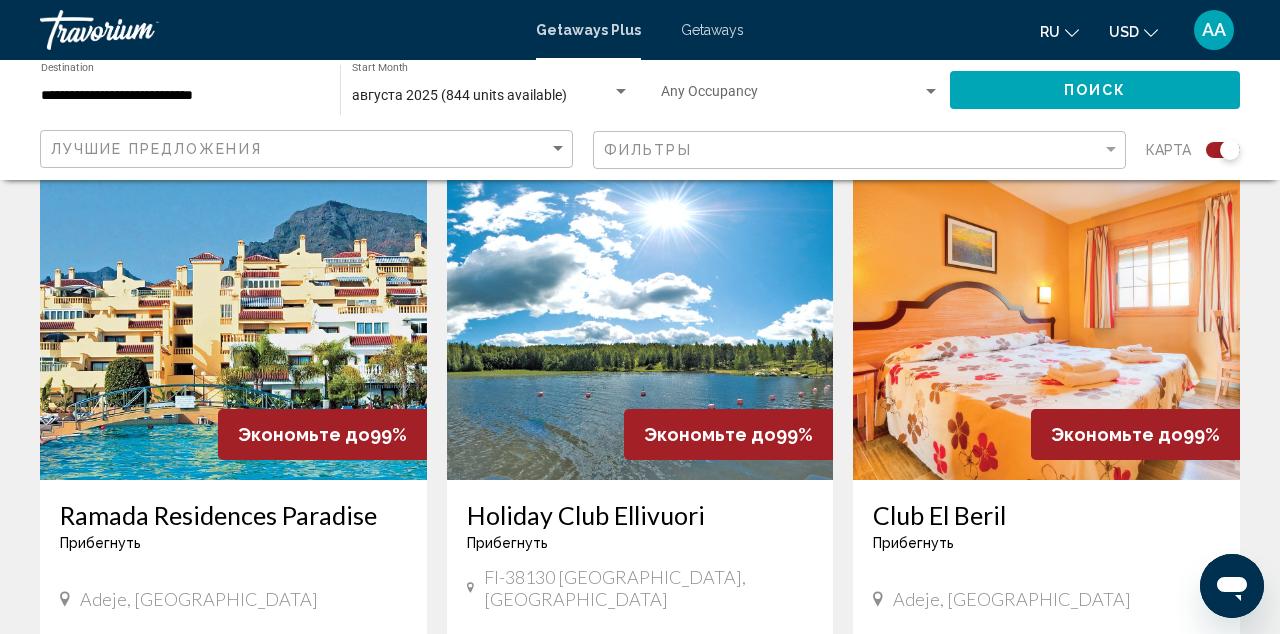 click at bounding box center (233, 320) 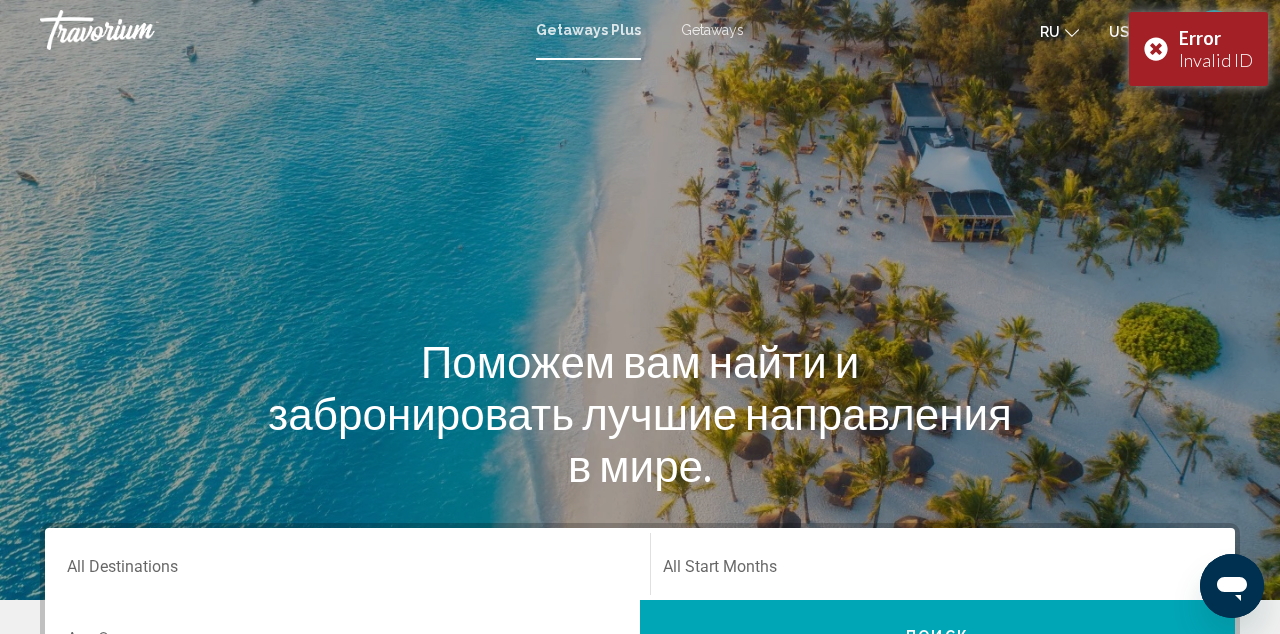 scroll, scrollTop: 0, scrollLeft: 0, axis: both 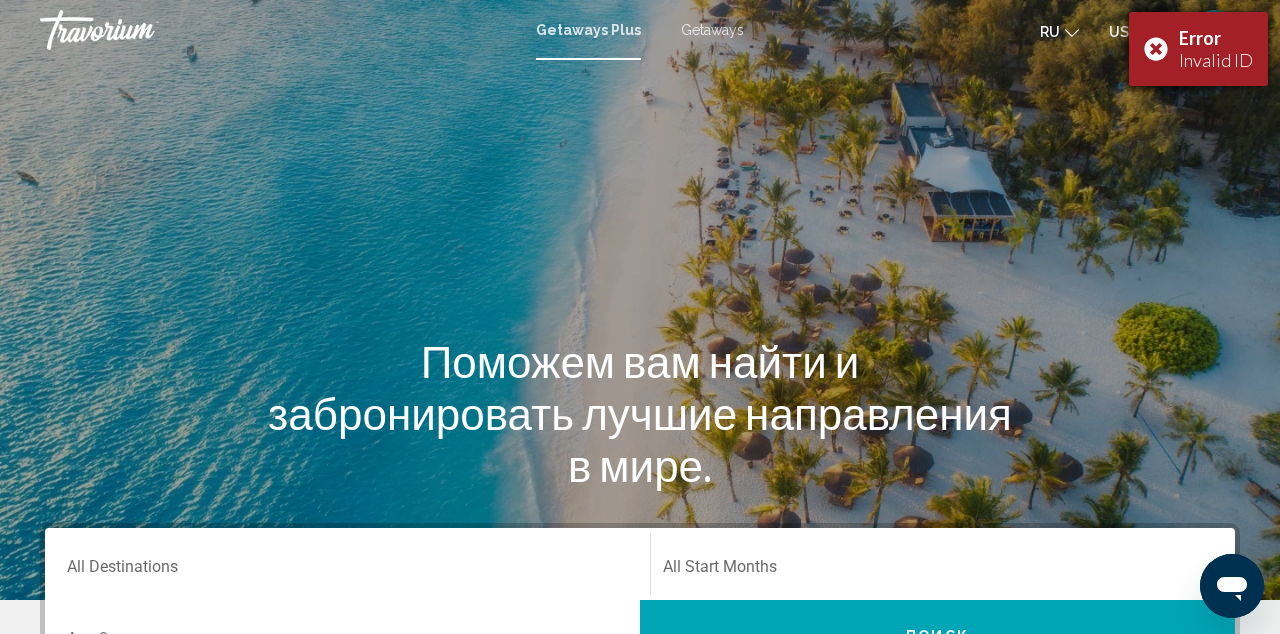click on "Error   Invalid ID" at bounding box center (1198, 49) 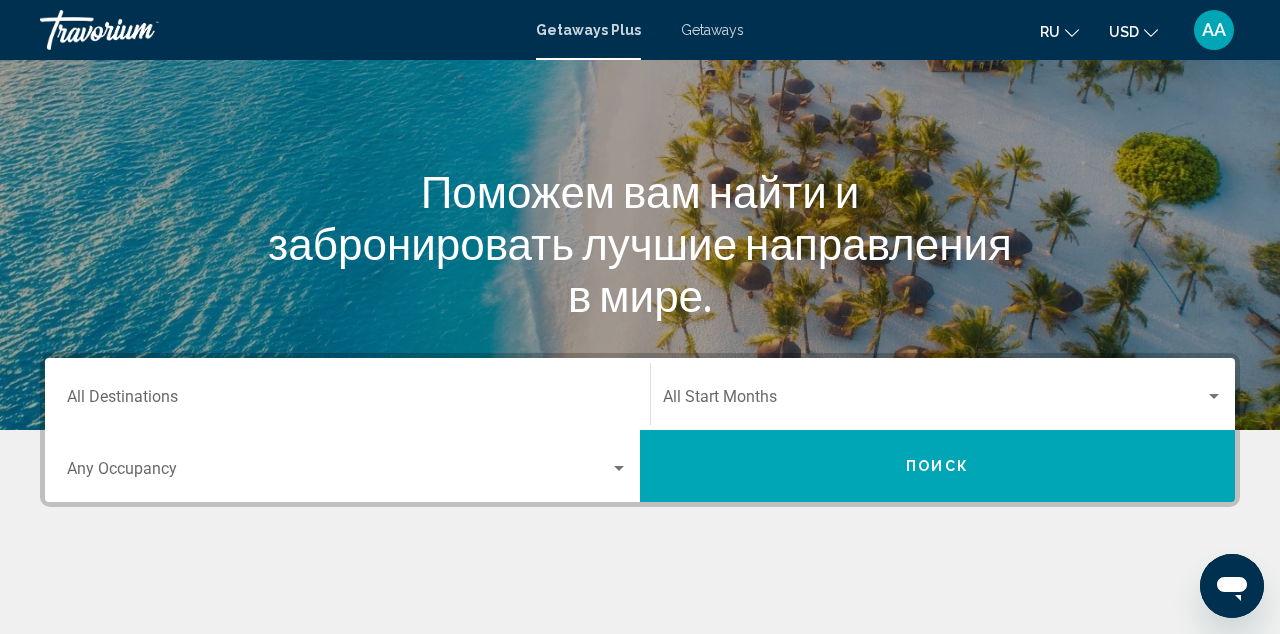 scroll, scrollTop: 170, scrollLeft: 0, axis: vertical 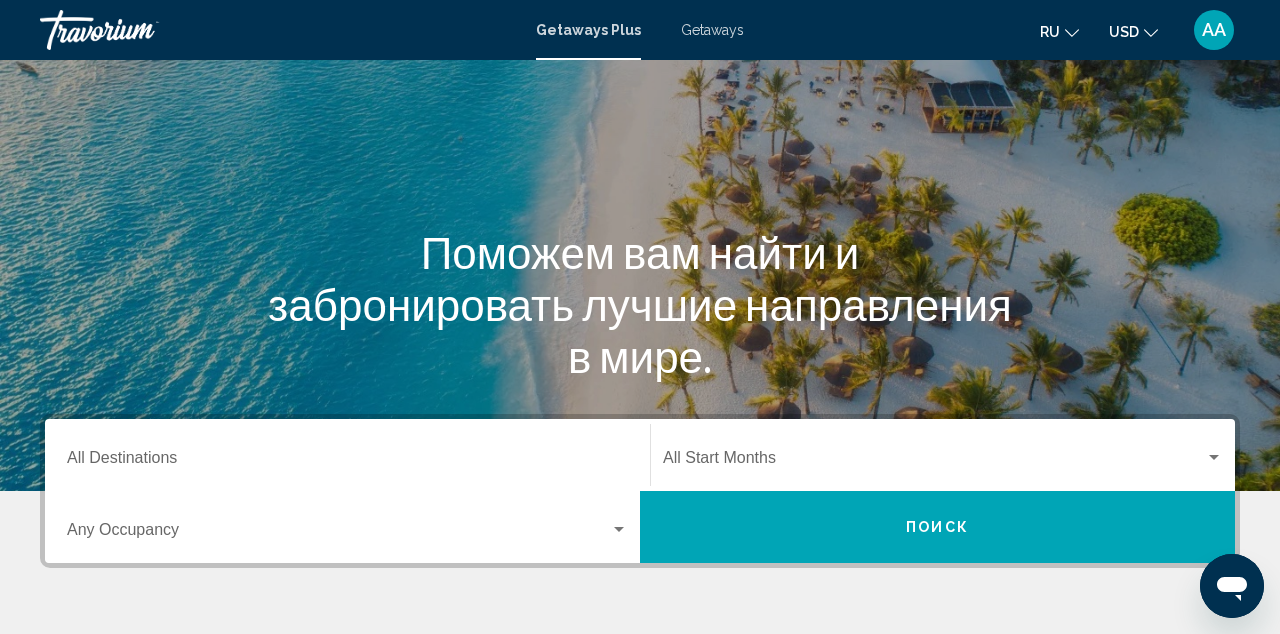 click on "Destination All Destinations" at bounding box center [347, 455] 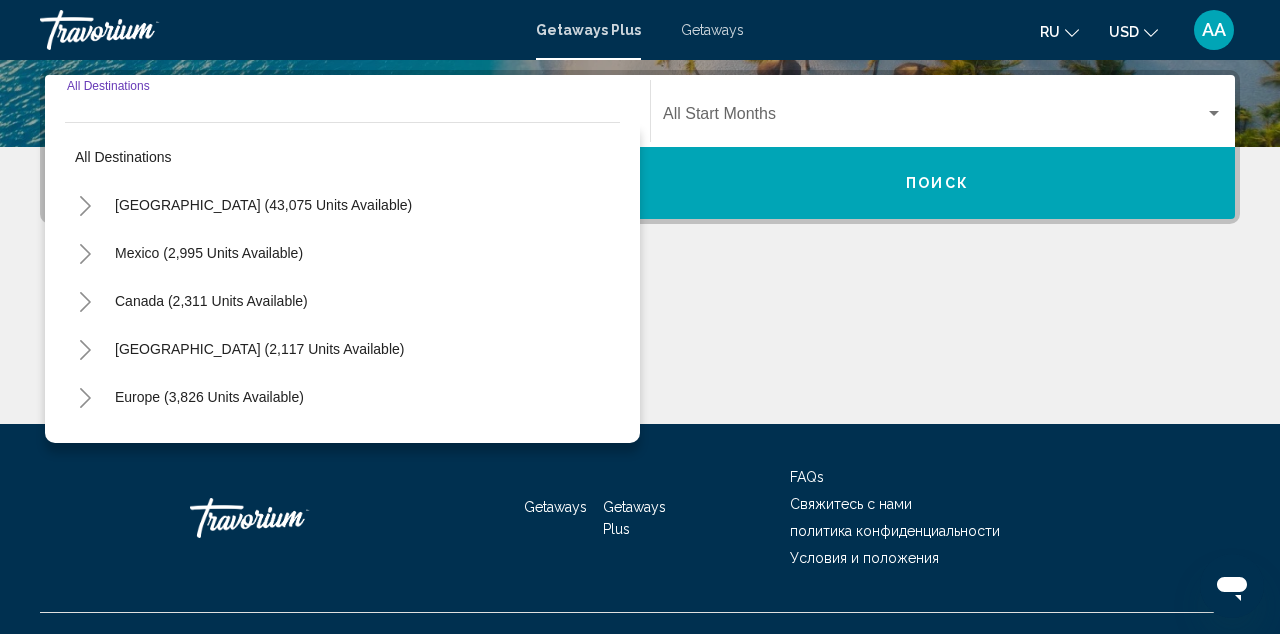 scroll, scrollTop: 458, scrollLeft: 0, axis: vertical 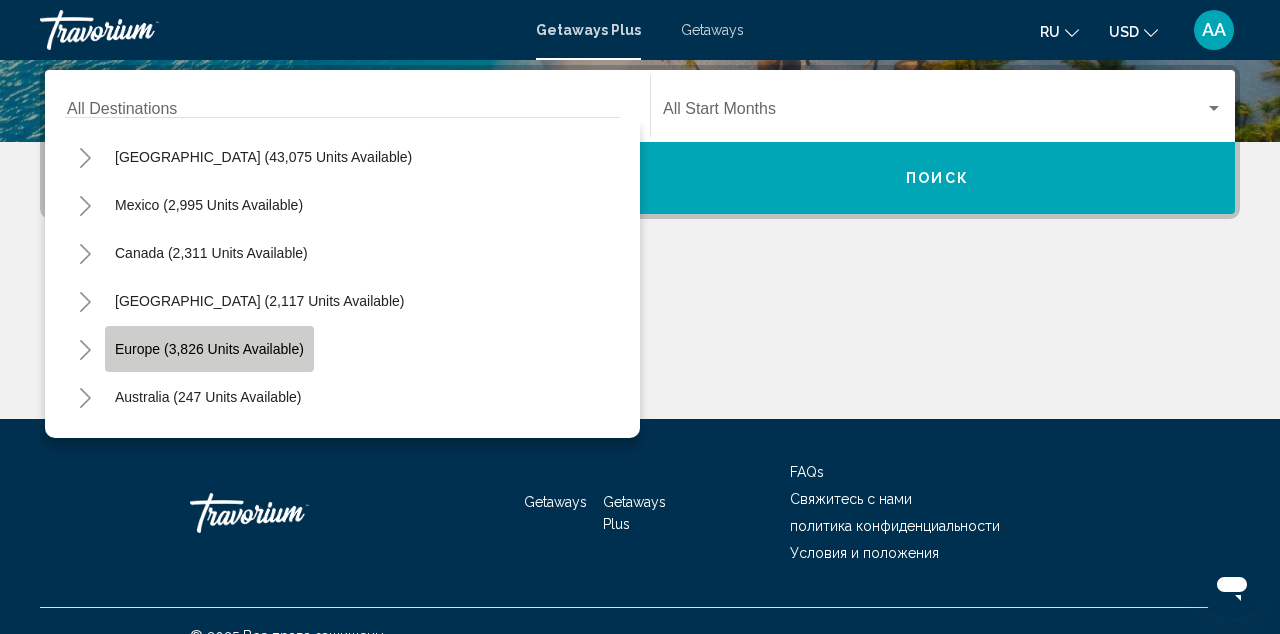 click on "Europe (3,826 units available)" at bounding box center [208, 397] 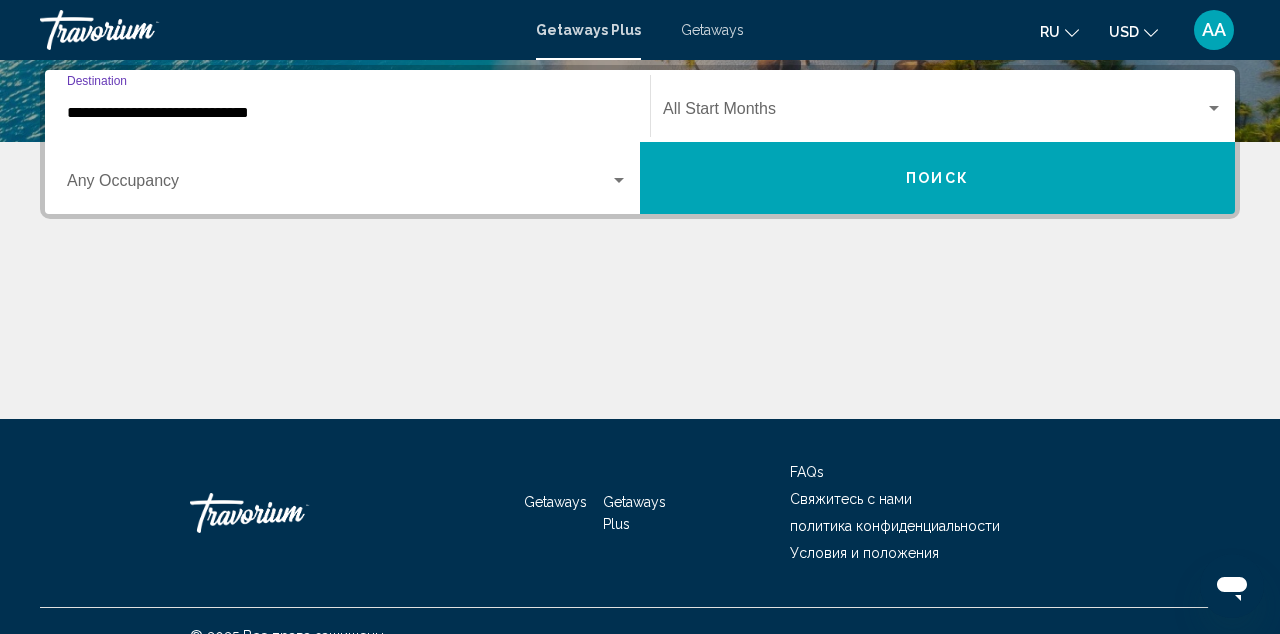 click at bounding box center (934, 113) 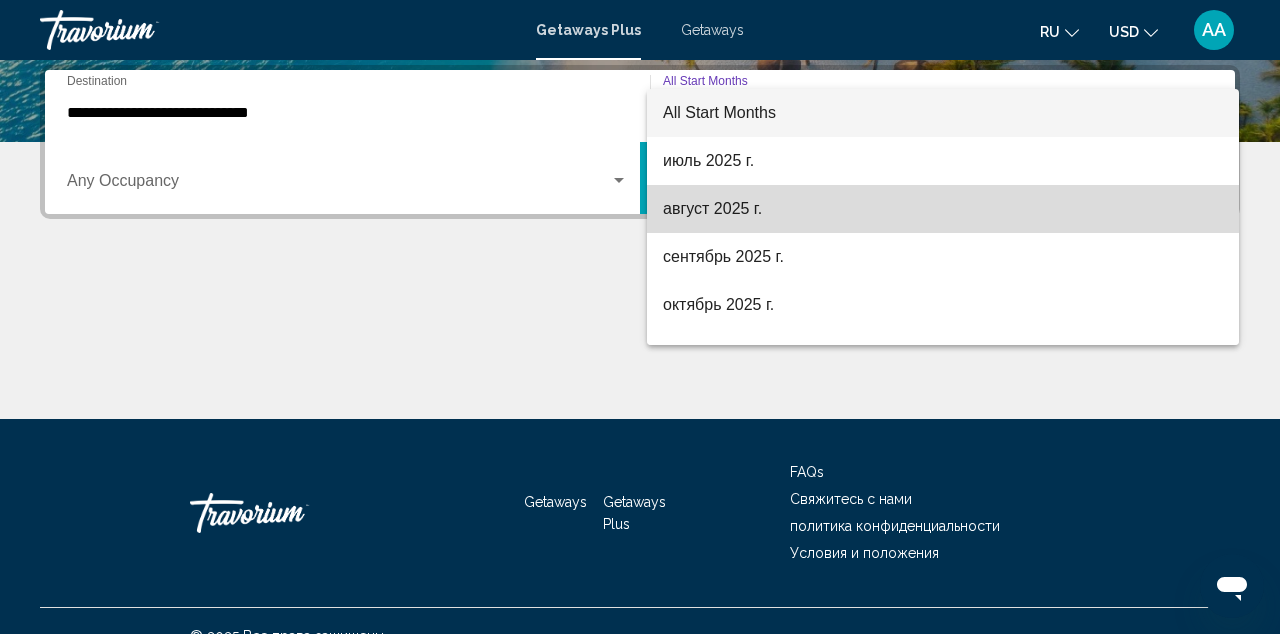 click on "август 2025 г." at bounding box center [943, 209] 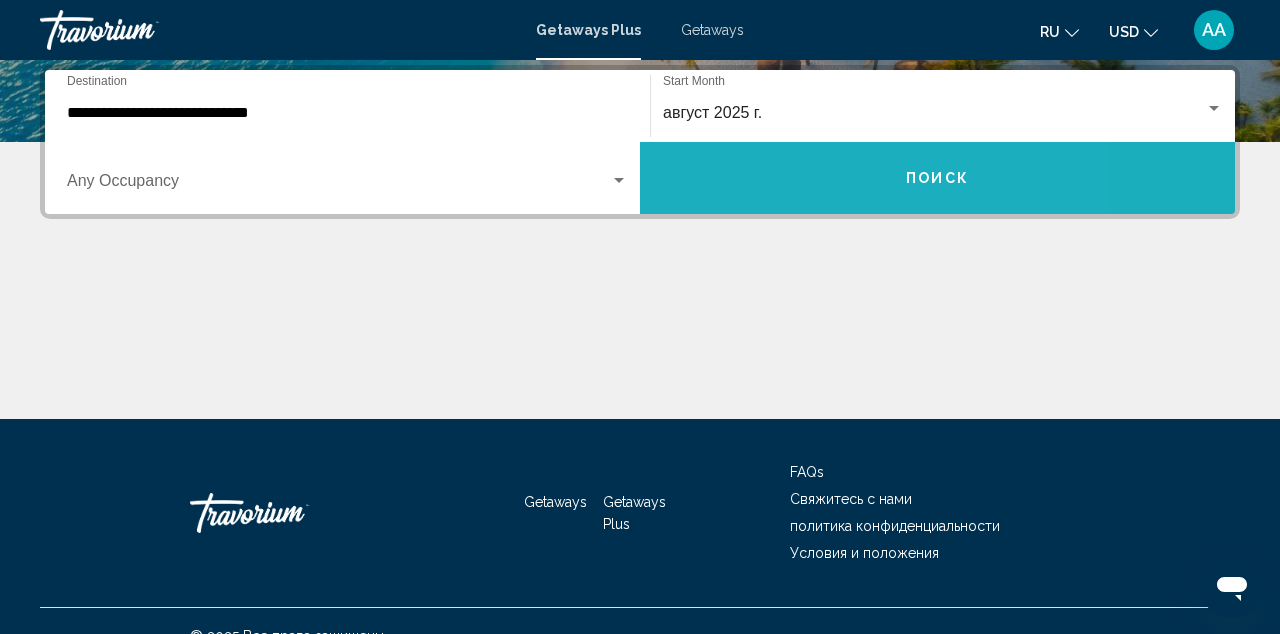 click on "Поиск" at bounding box center [937, 178] 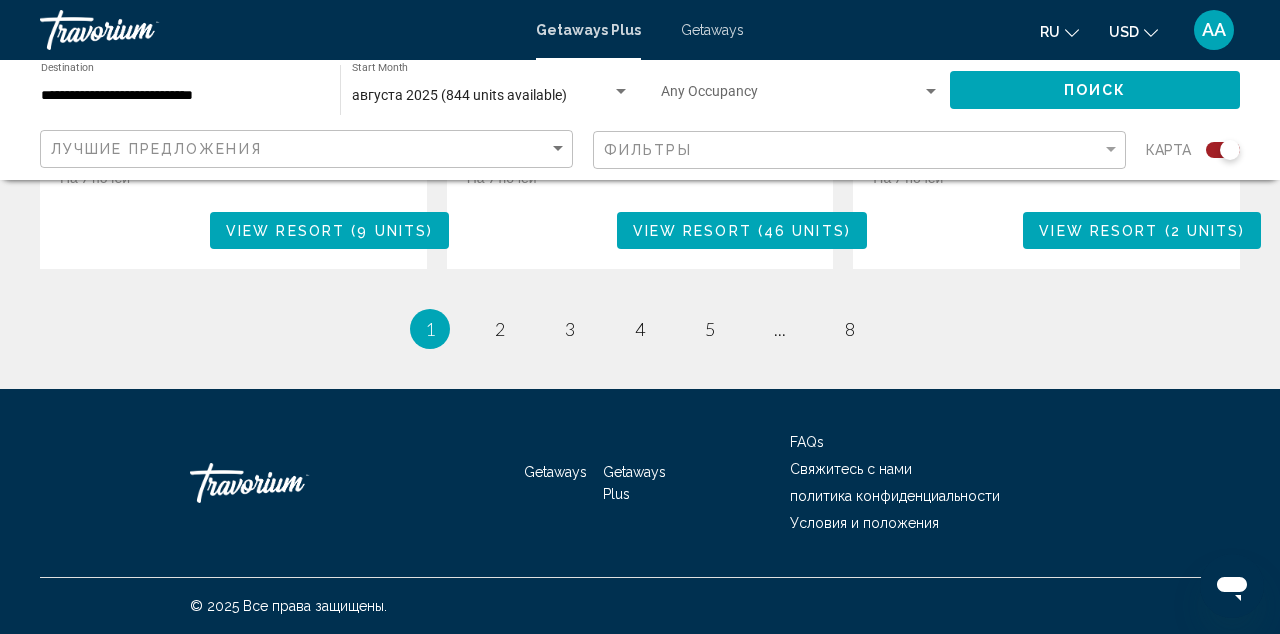 scroll, scrollTop: 3405, scrollLeft: 0, axis: vertical 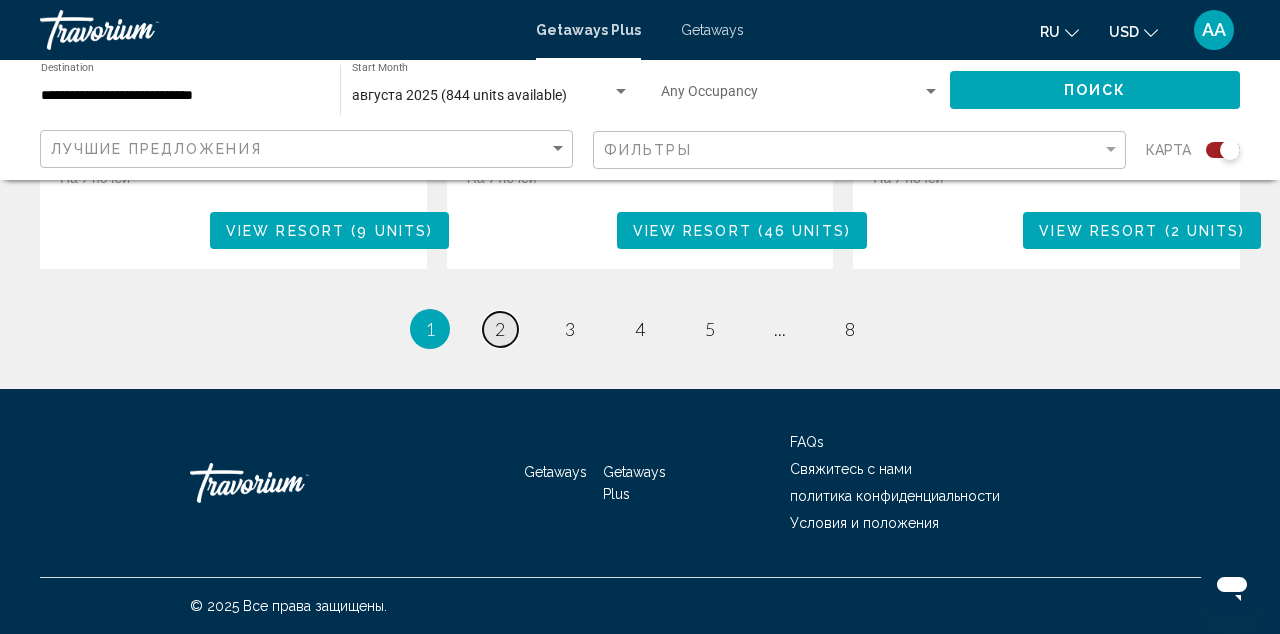 click on "2" at bounding box center [500, 329] 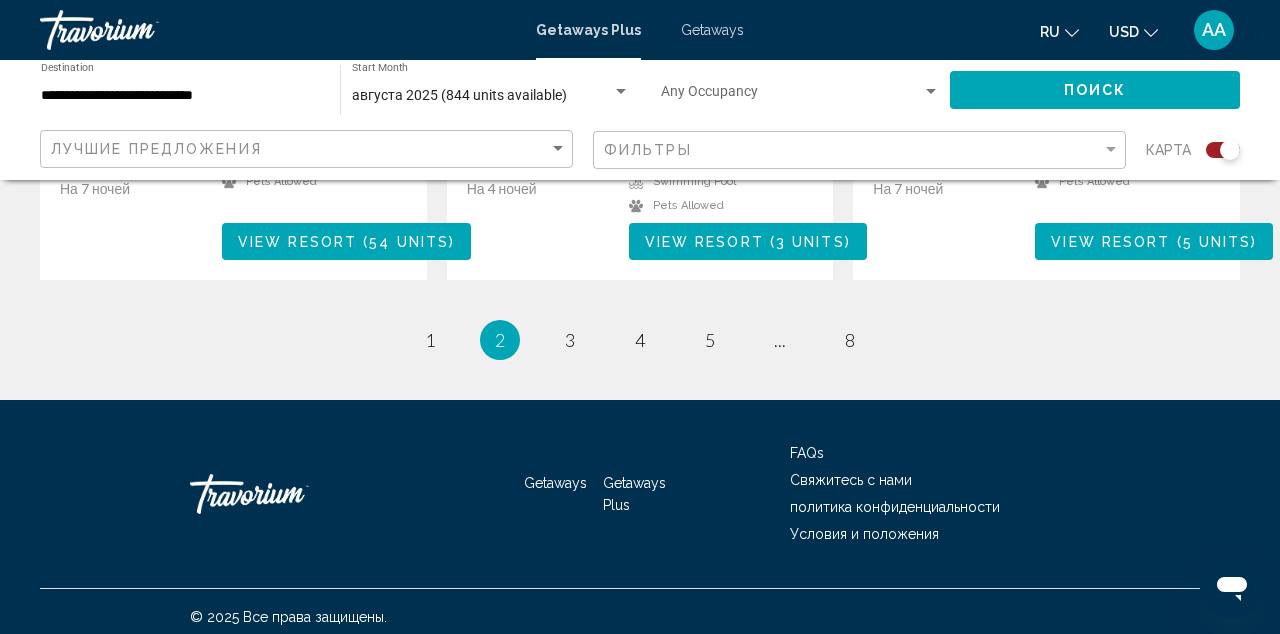scroll, scrollTop: 3327, scrollLeft: 0, axis: vertical 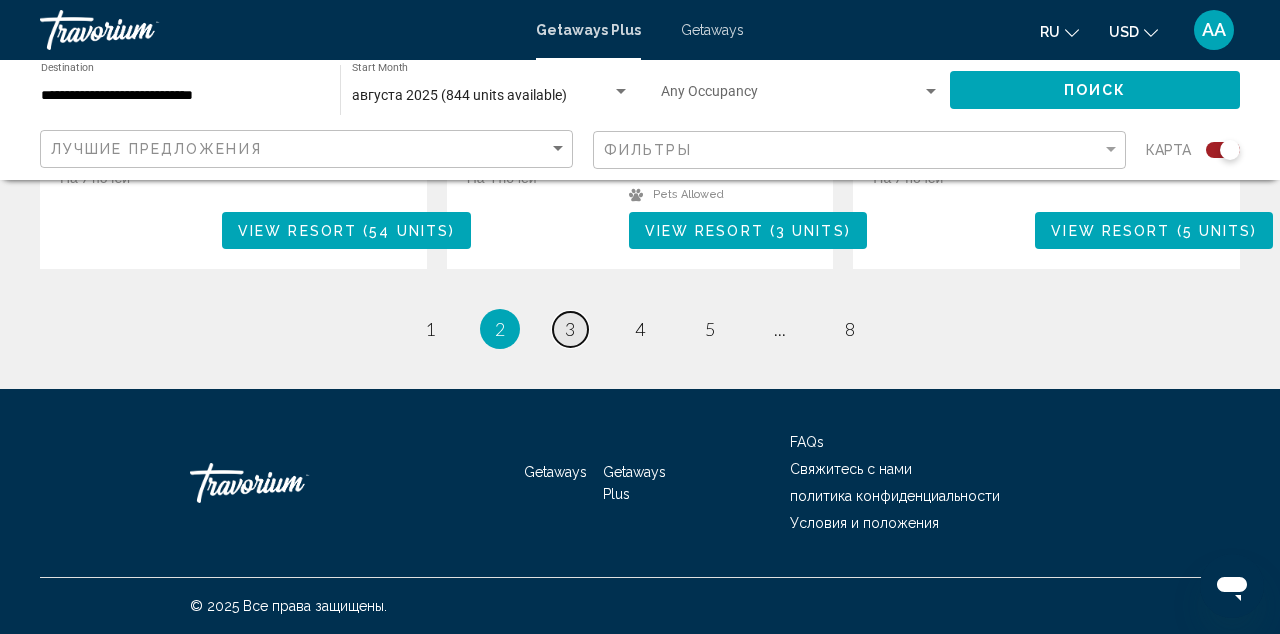 click on "page  3" at bounding box center [570, 329] 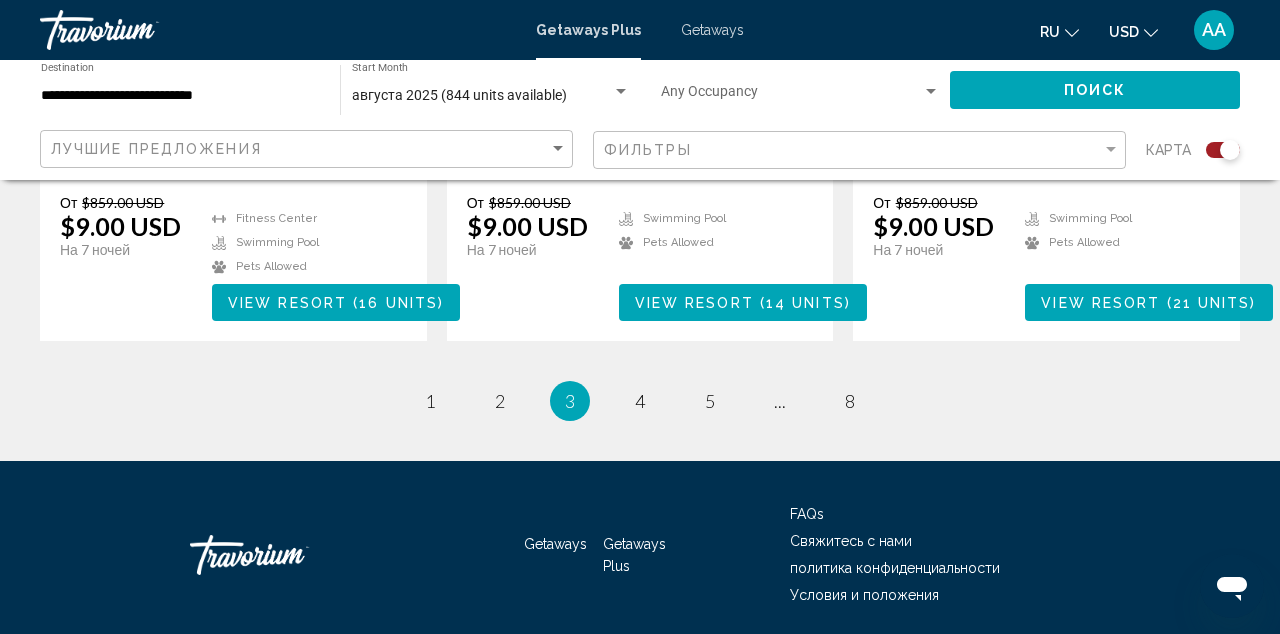 scroll, scrollTop: 3288, scrollLeft: 0, axis: vertical 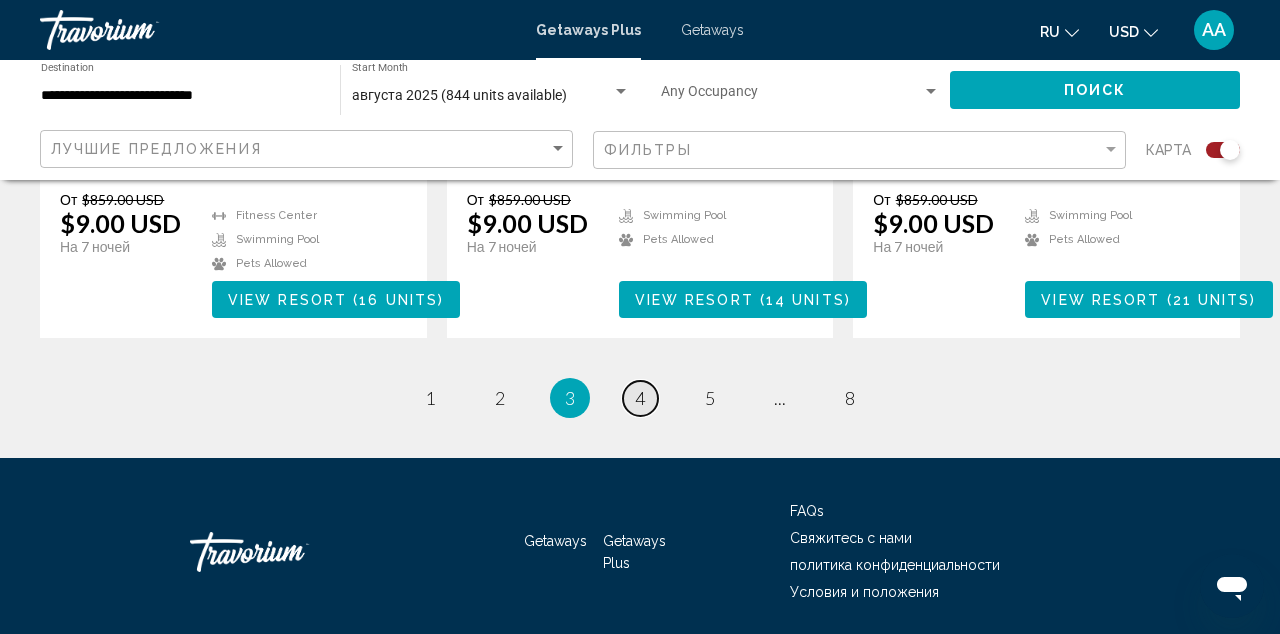 click on "4" at bounding box center (640, 398) 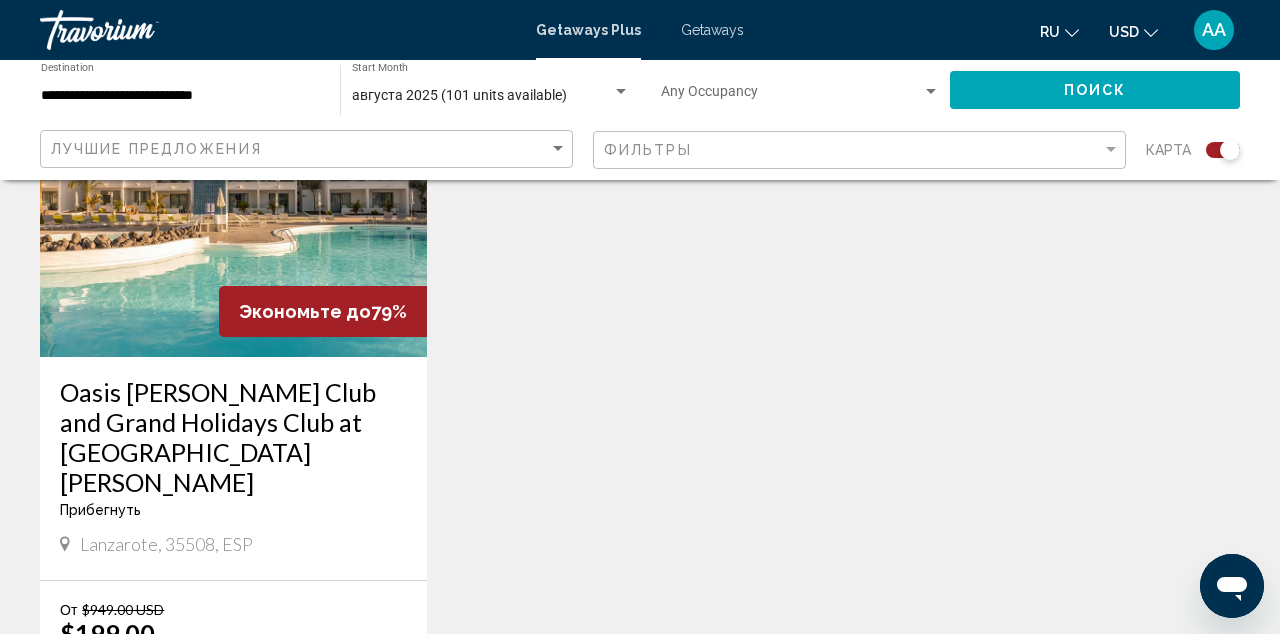 scroll, scrollTop: 854, scrollLeft: 0, axis: vertical 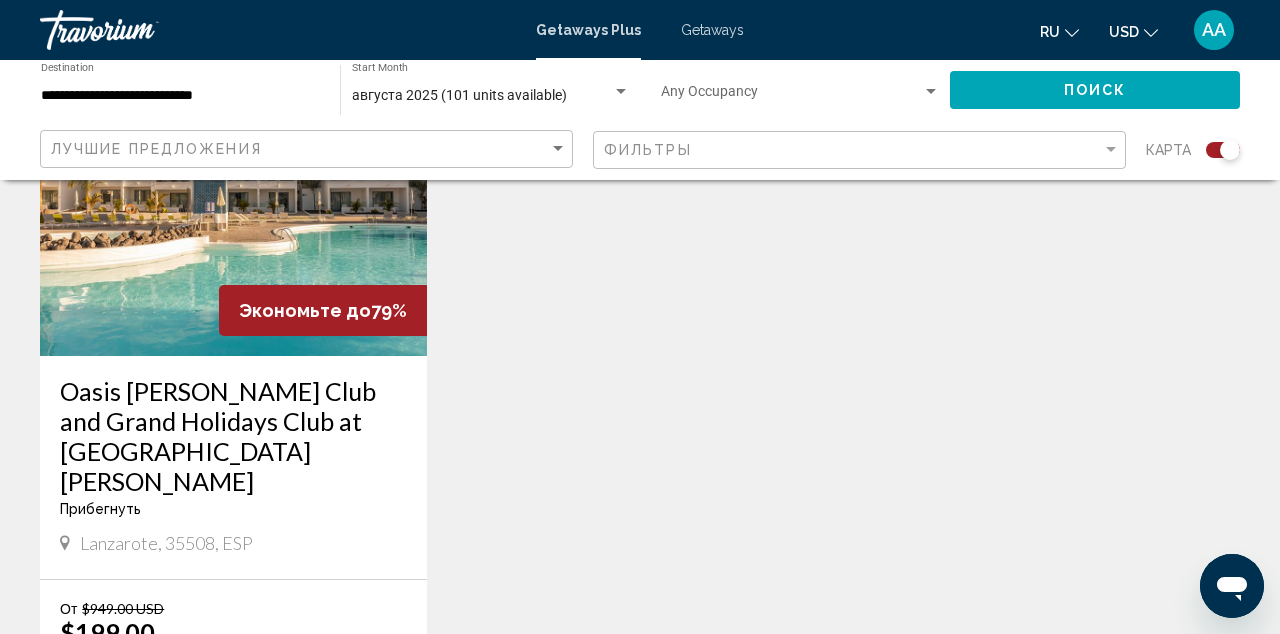 click at bounding box center (233, 196) 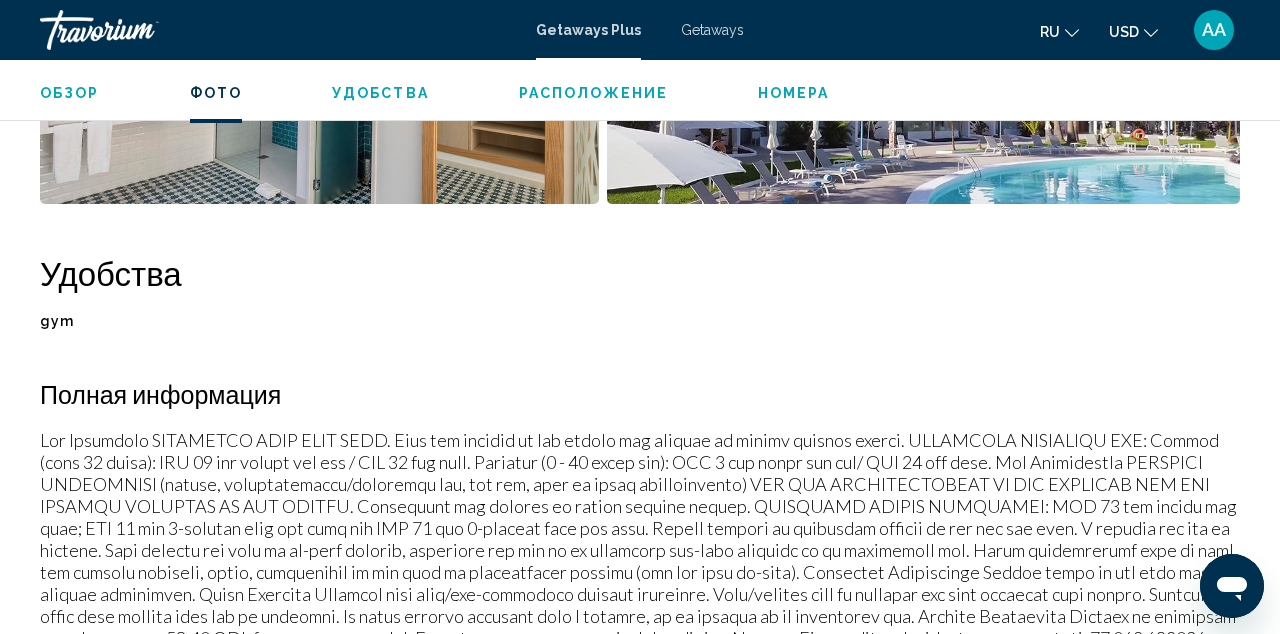 scroll, scrollTop: 1774, scrollLeft: 0, axis: vertical 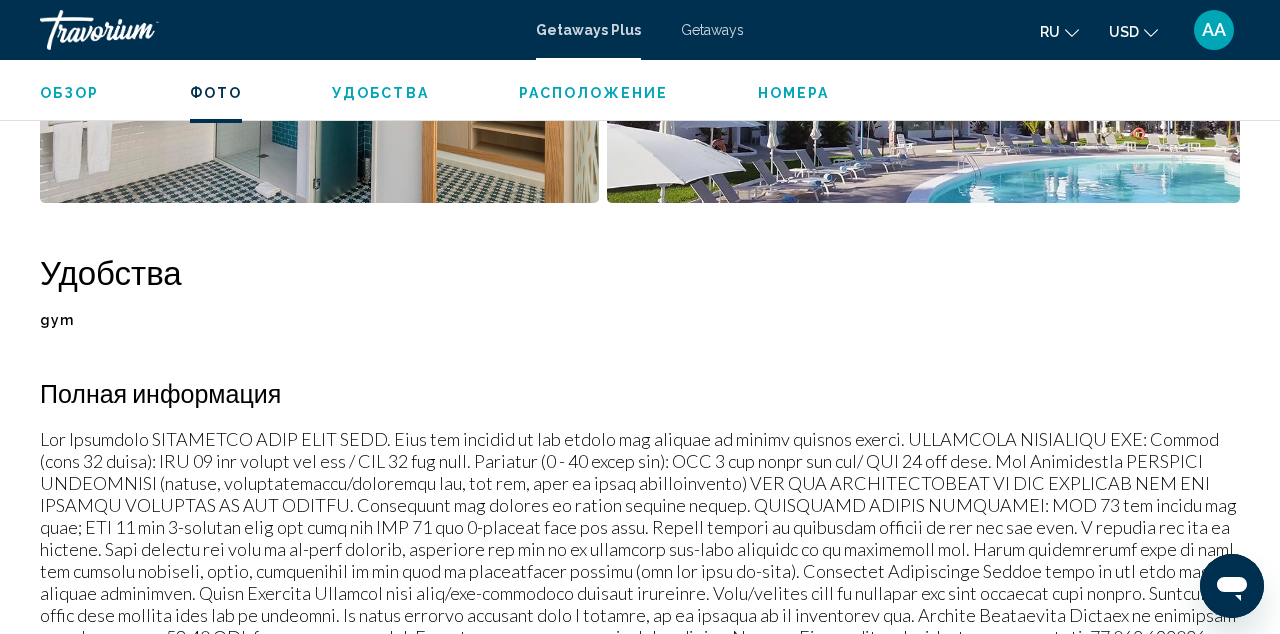click on "ru
English Español Français Italiano Português русский" 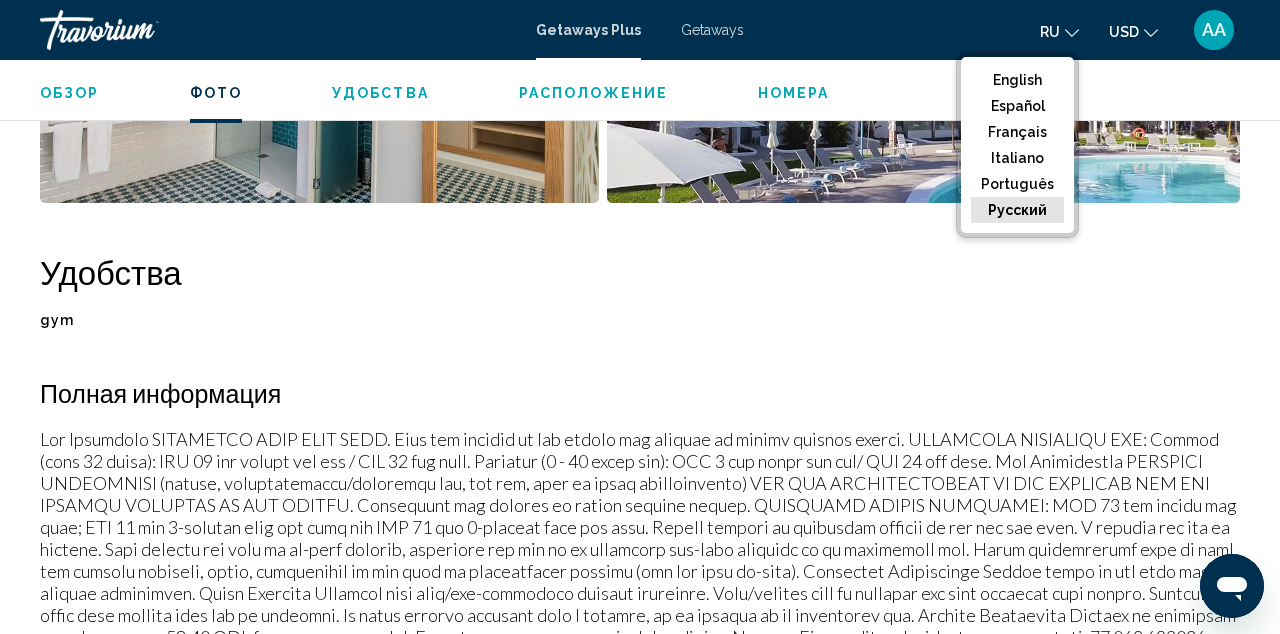 click on "русский" 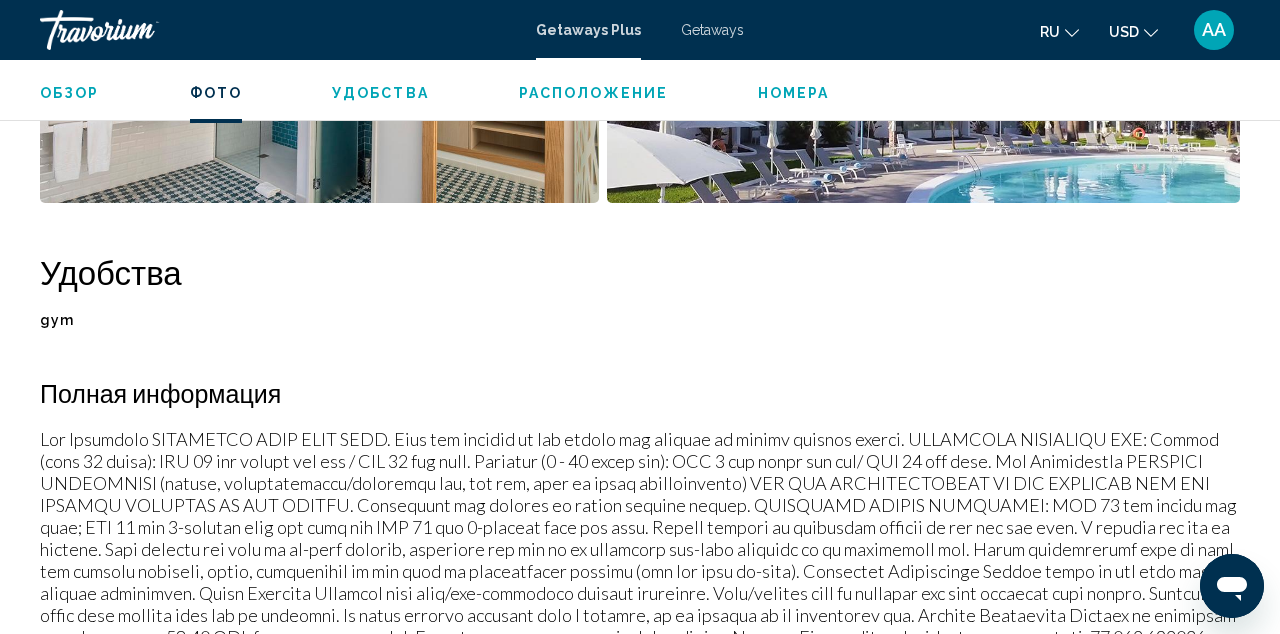 click 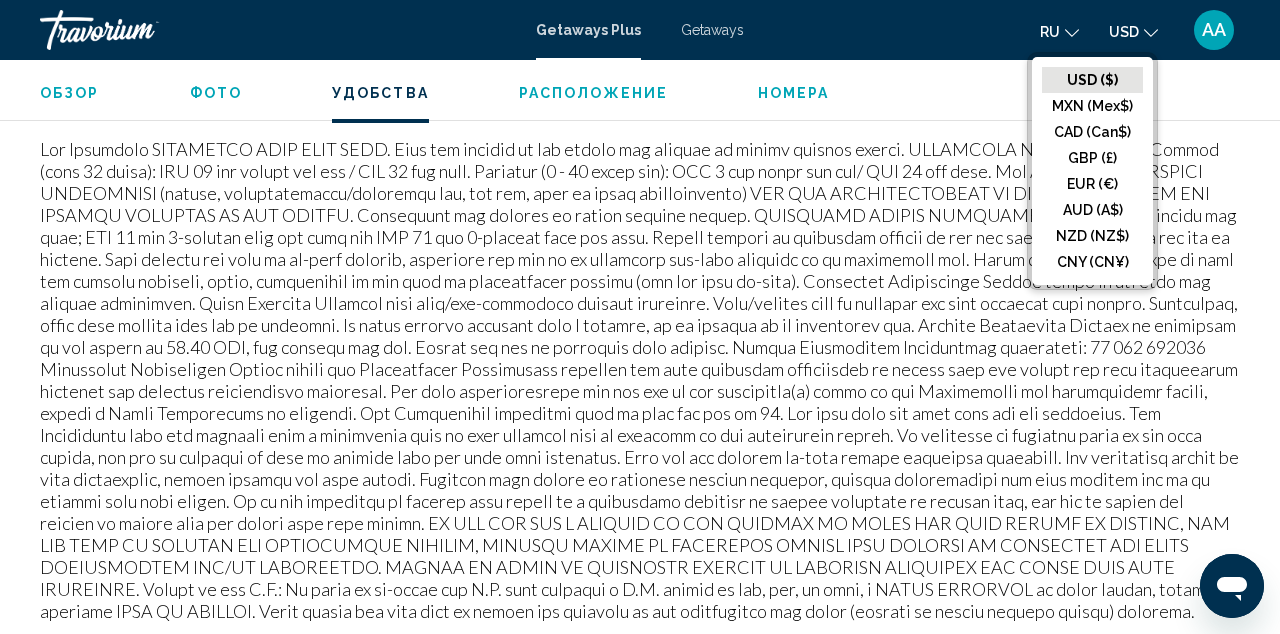 scroll, scrollTop: 2067, scrollLeft: 0, axis: vertical 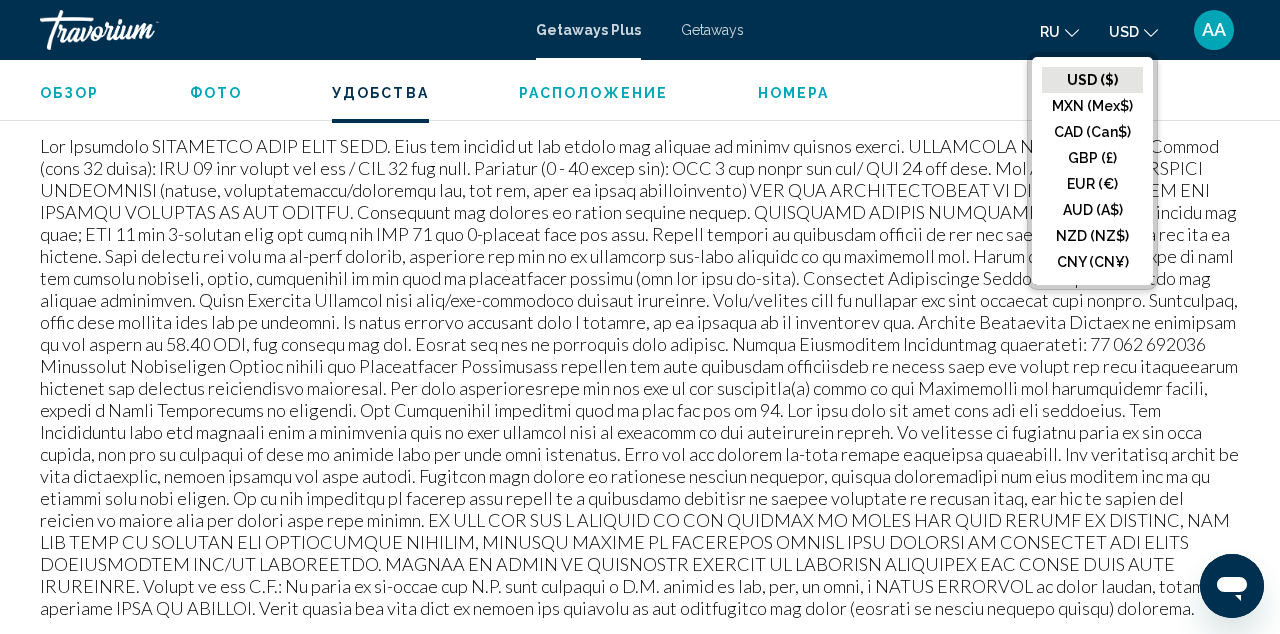 click on "USD ($)" 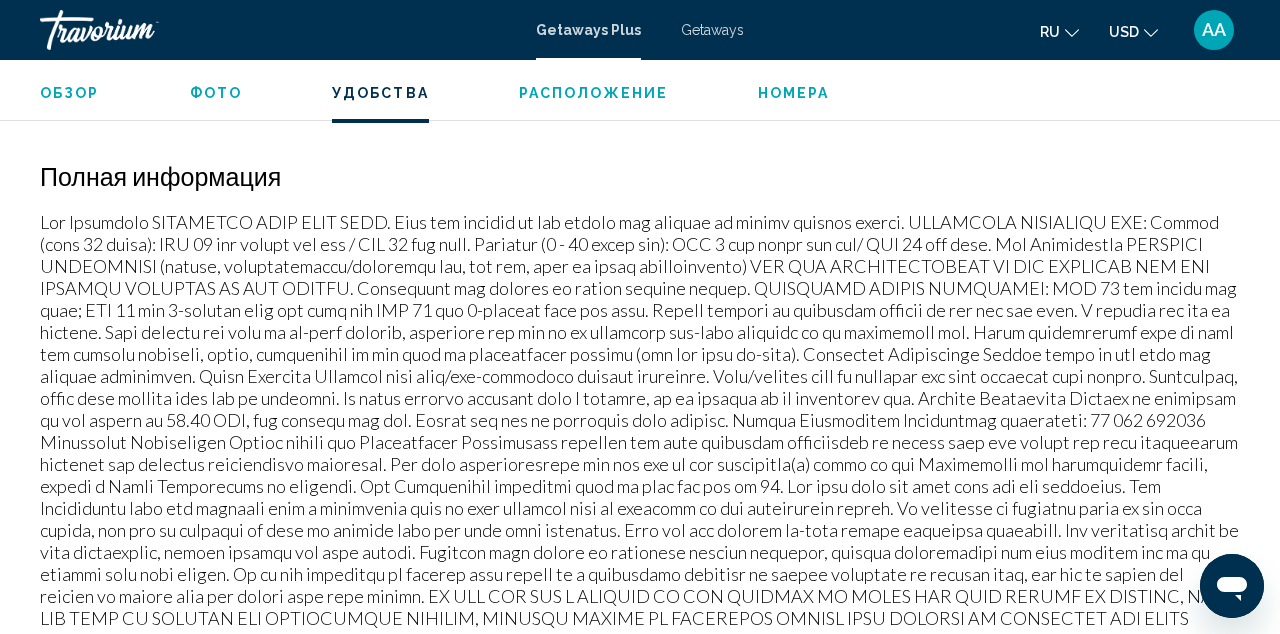 scroll, scrollTop: 1979, scrollLeft: 0, axis: vertical 